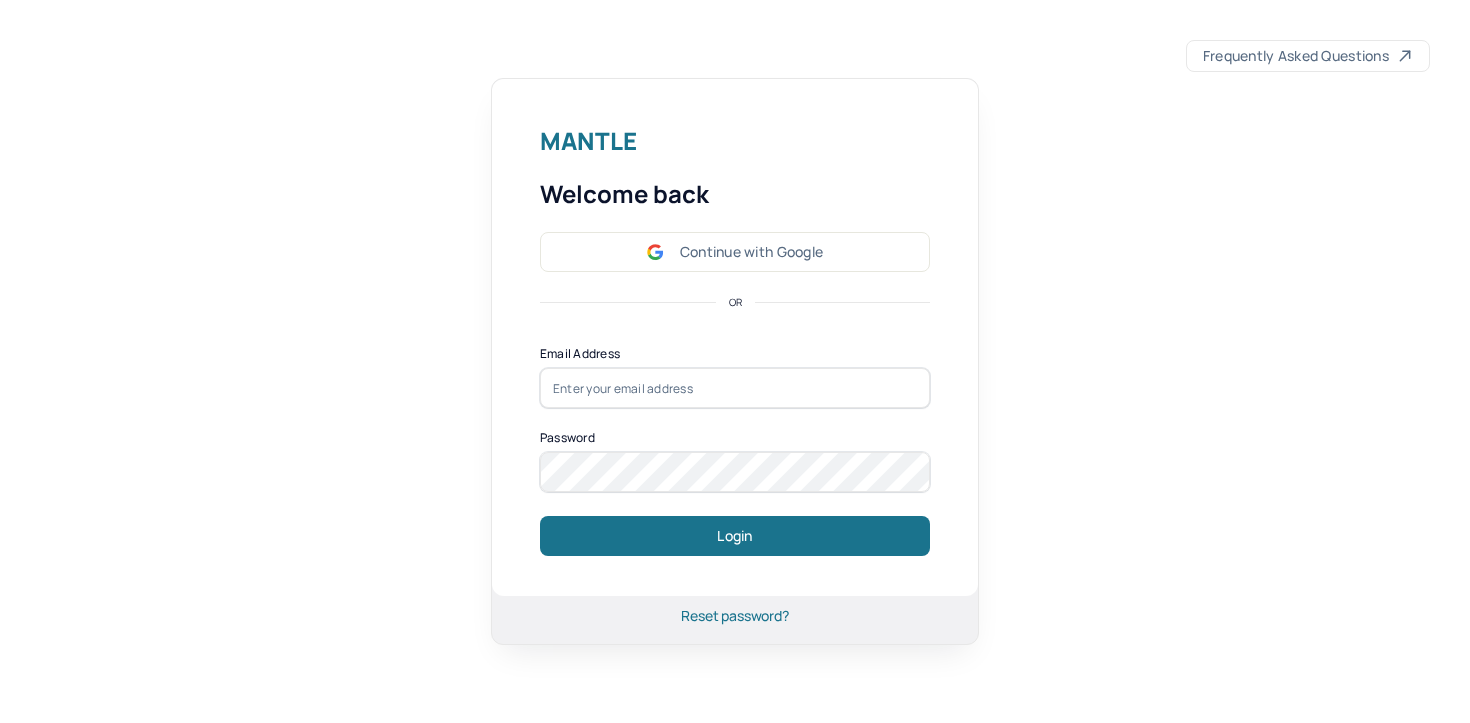 scroll, scrollTop: 0, scrollLeft: 0, axis: both 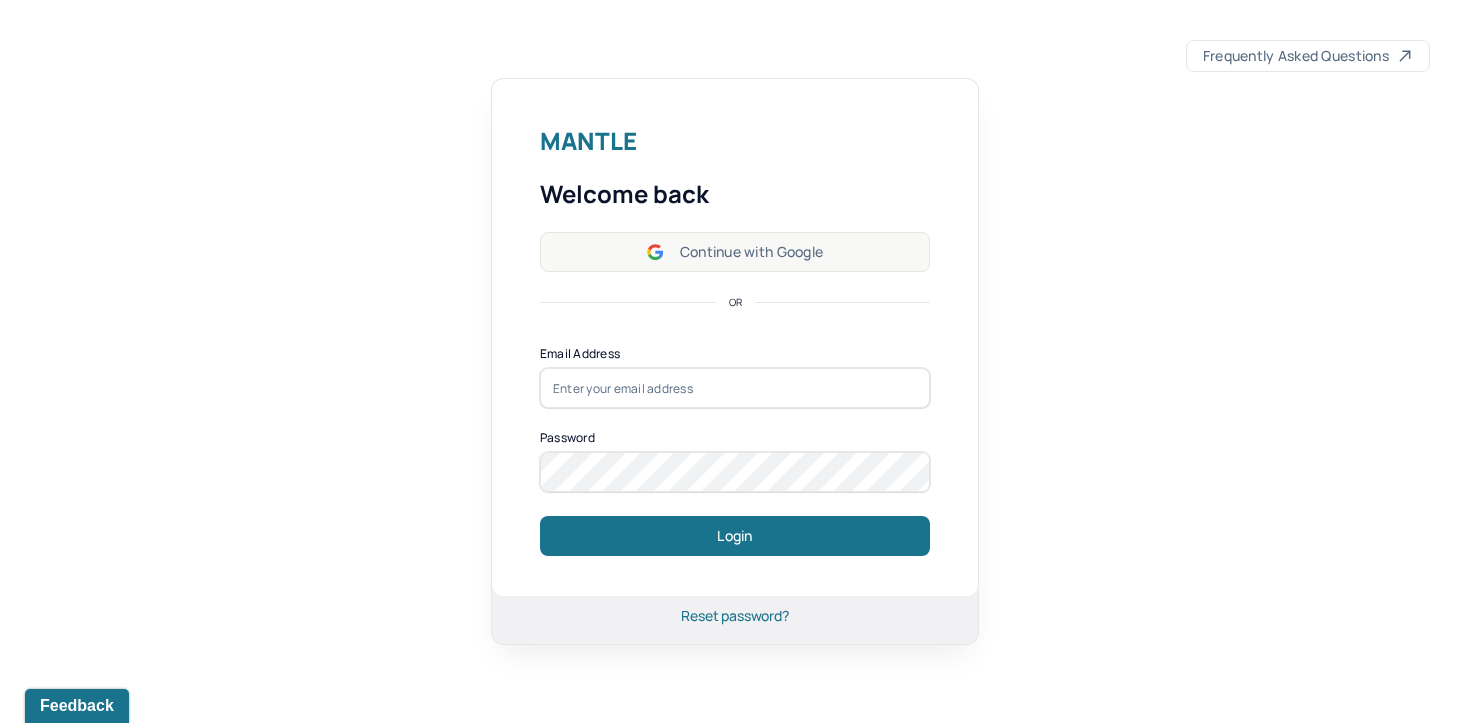 click on "Continue with Google" at bounding box center [735, 252] 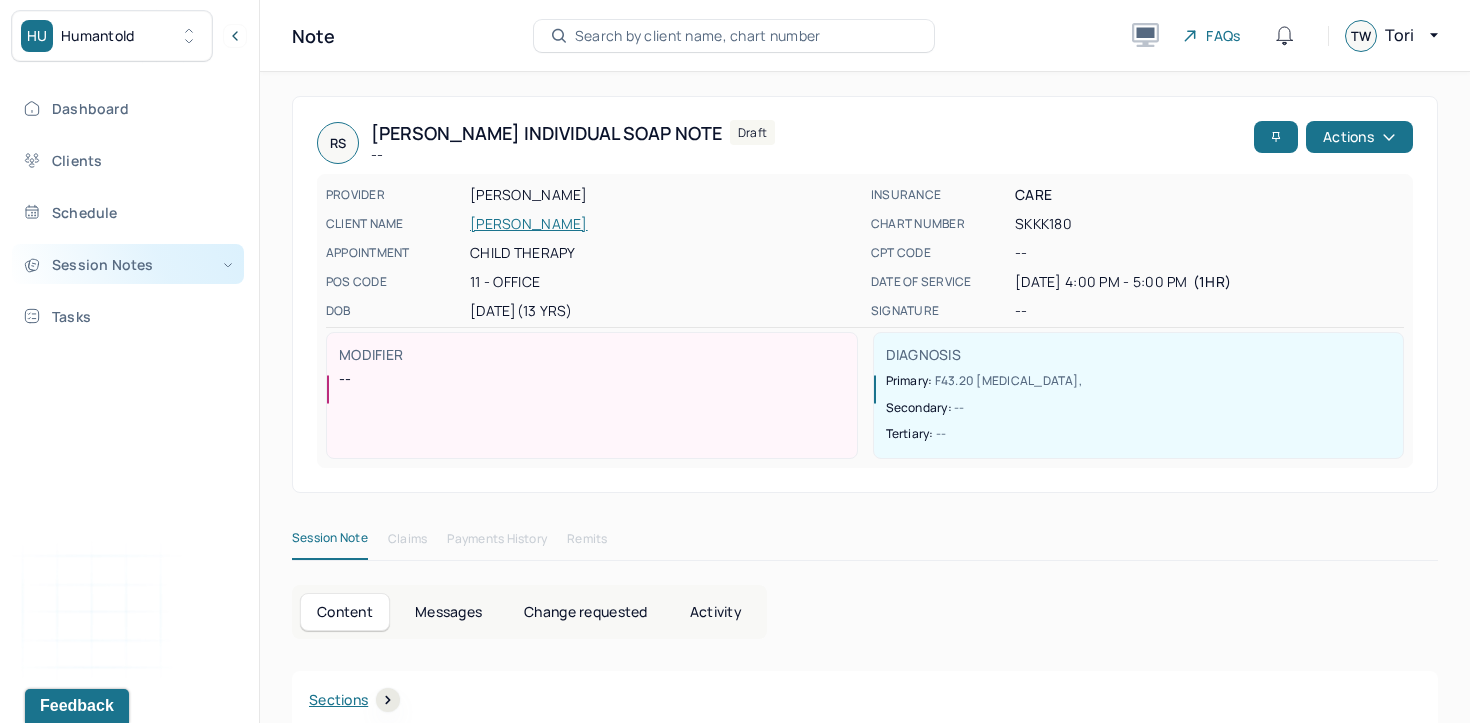 click on "Session Notes" at bounding box center (128, 264) 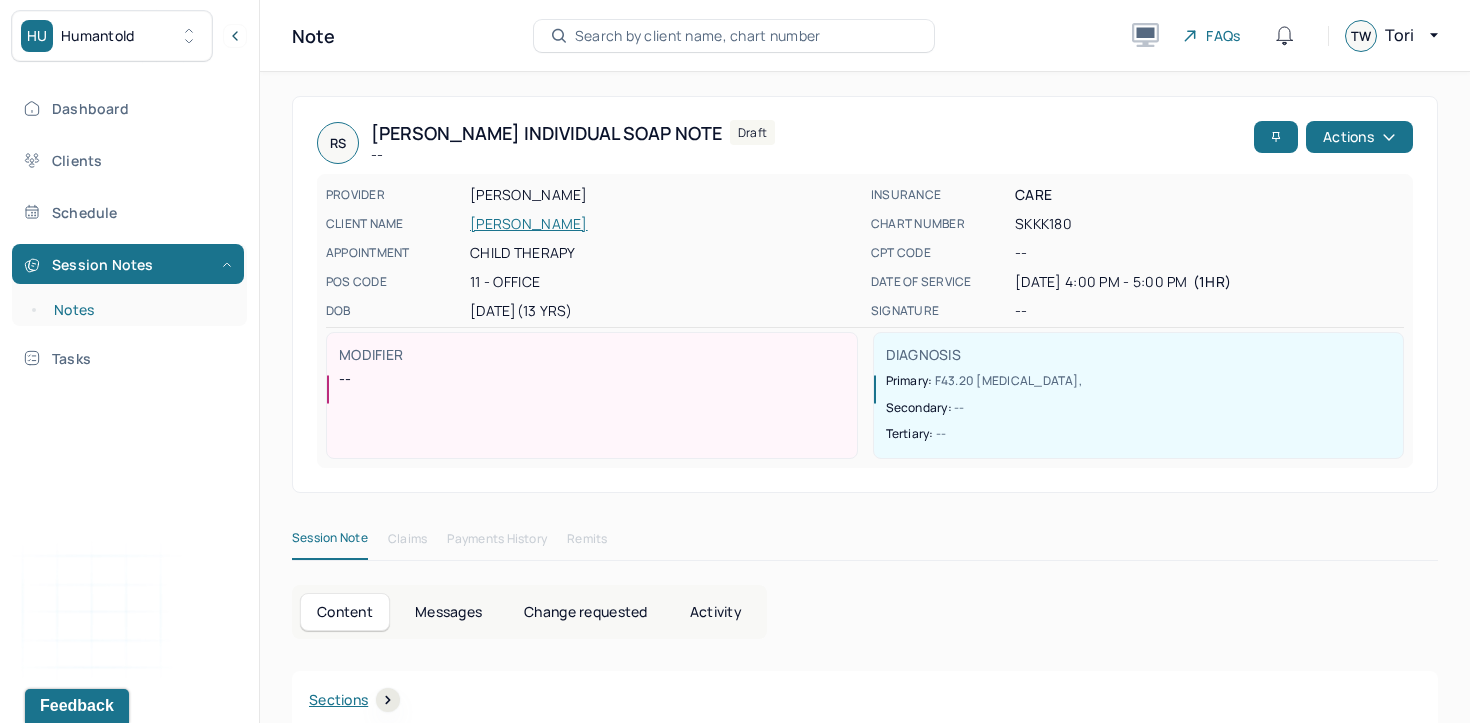 click on "Notes" at bounding box center (139, 310) 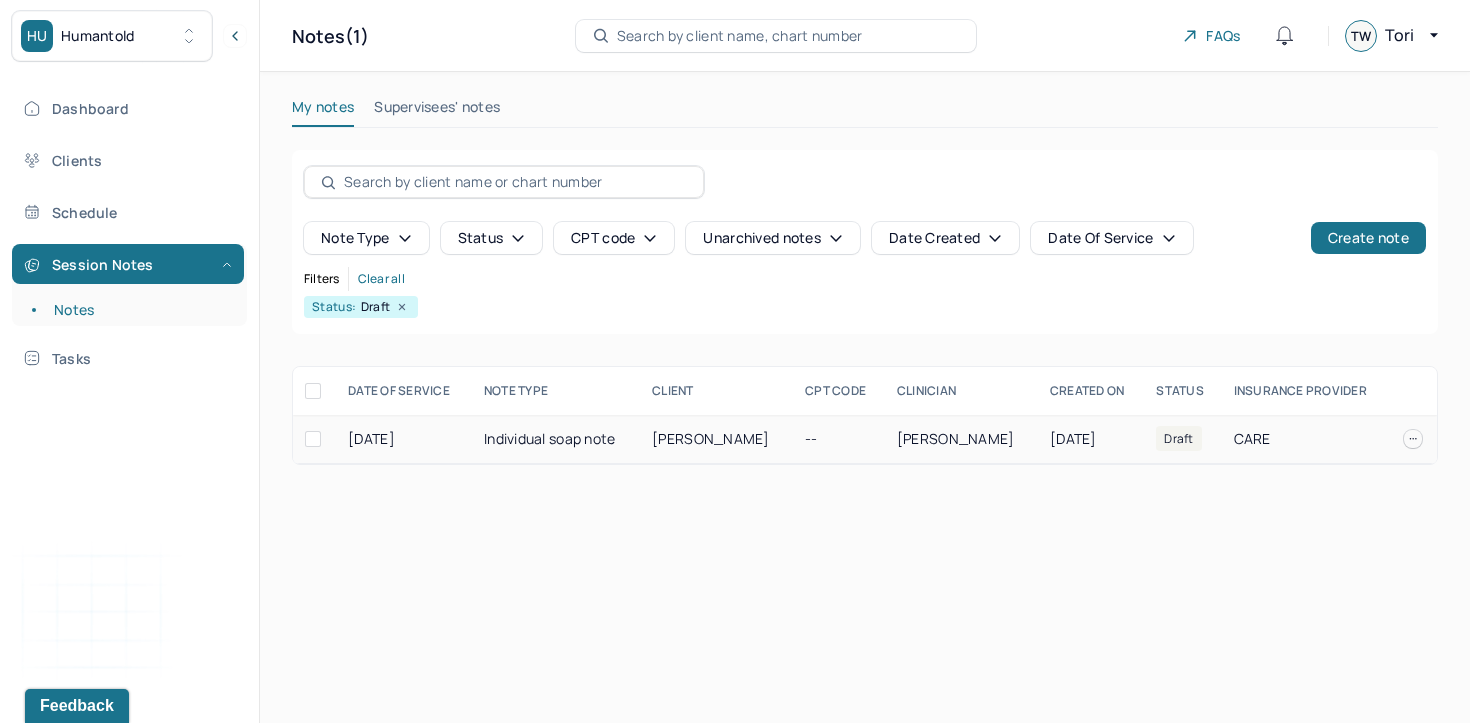 click on "Individual soap note" at bounding box center (556, 439) 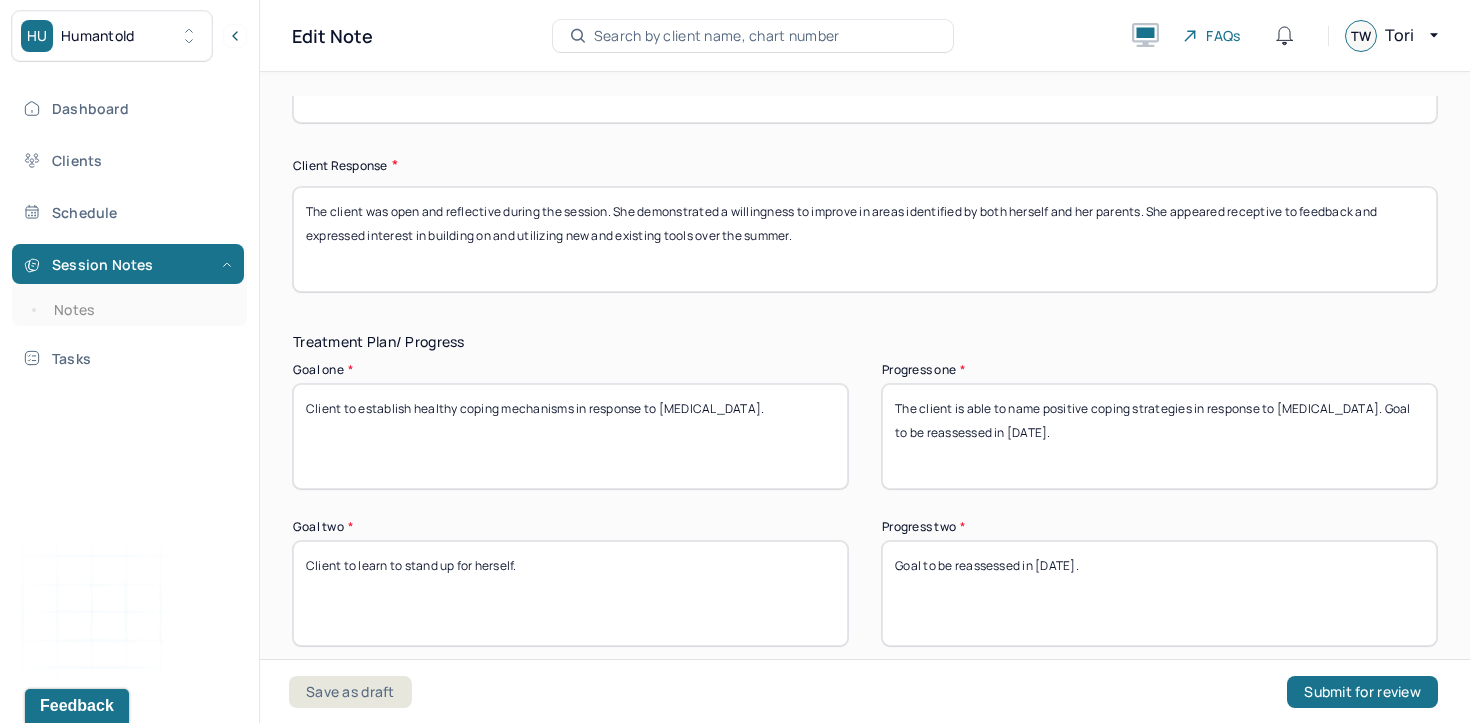scroll, scrollTop: 3775, scrollLeft: 0, axis: vertical 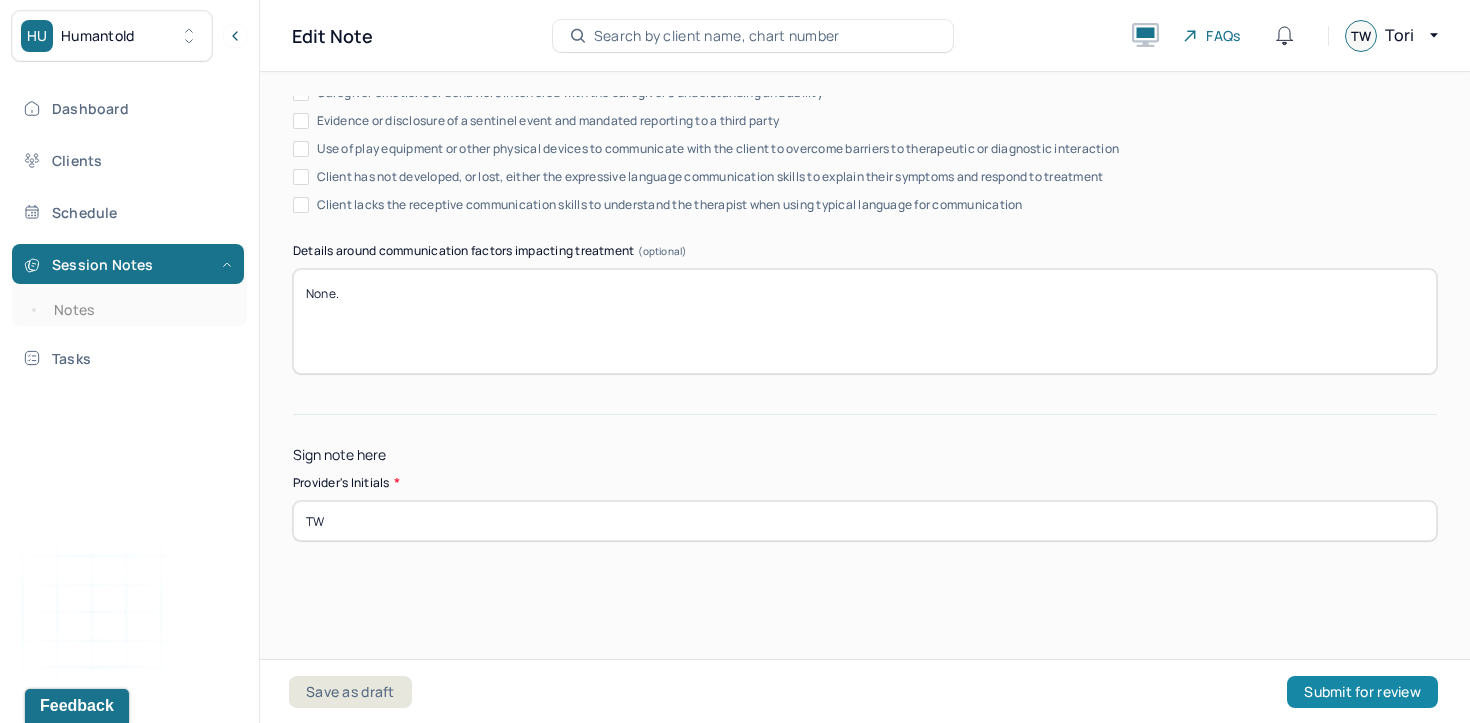 click on "Submit for review" at bounding box center [1362, 692] 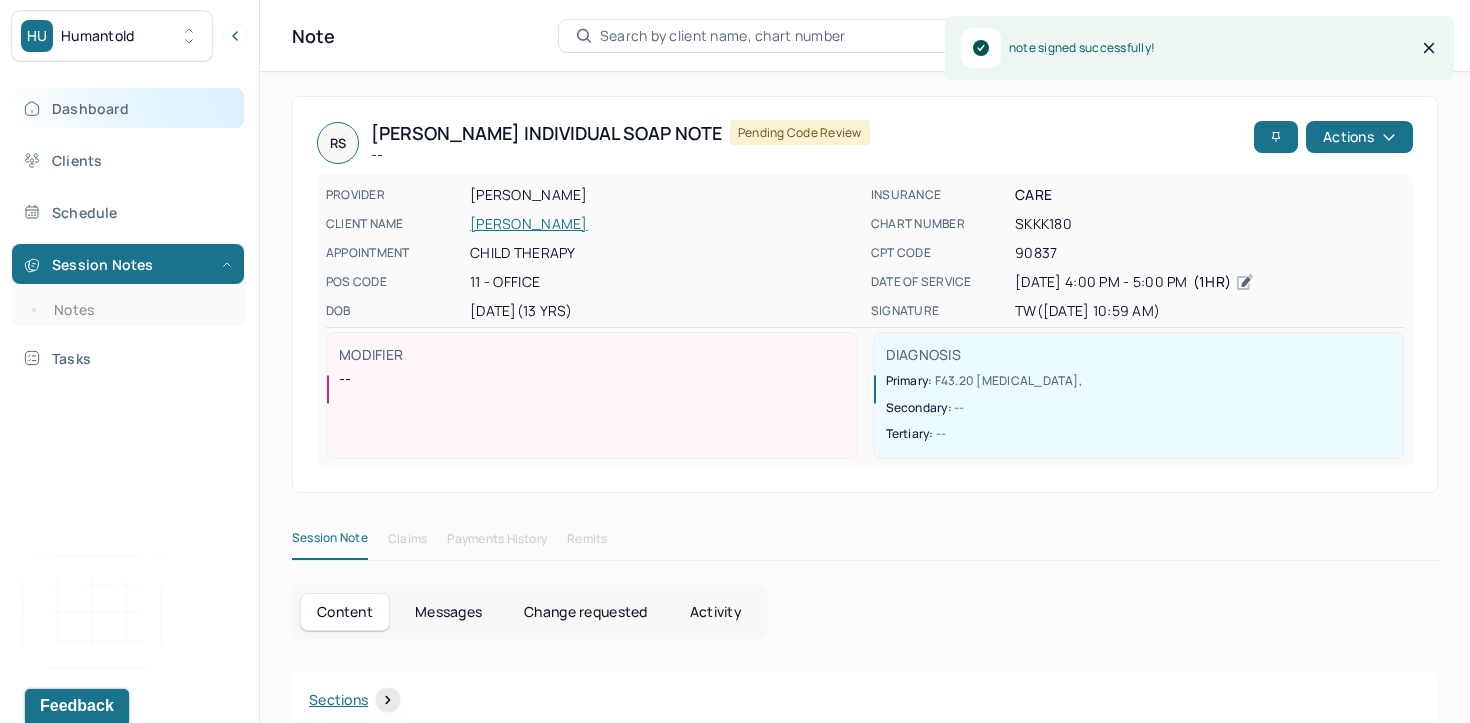 click on "Dashboard" at bounding box center [128, 108] 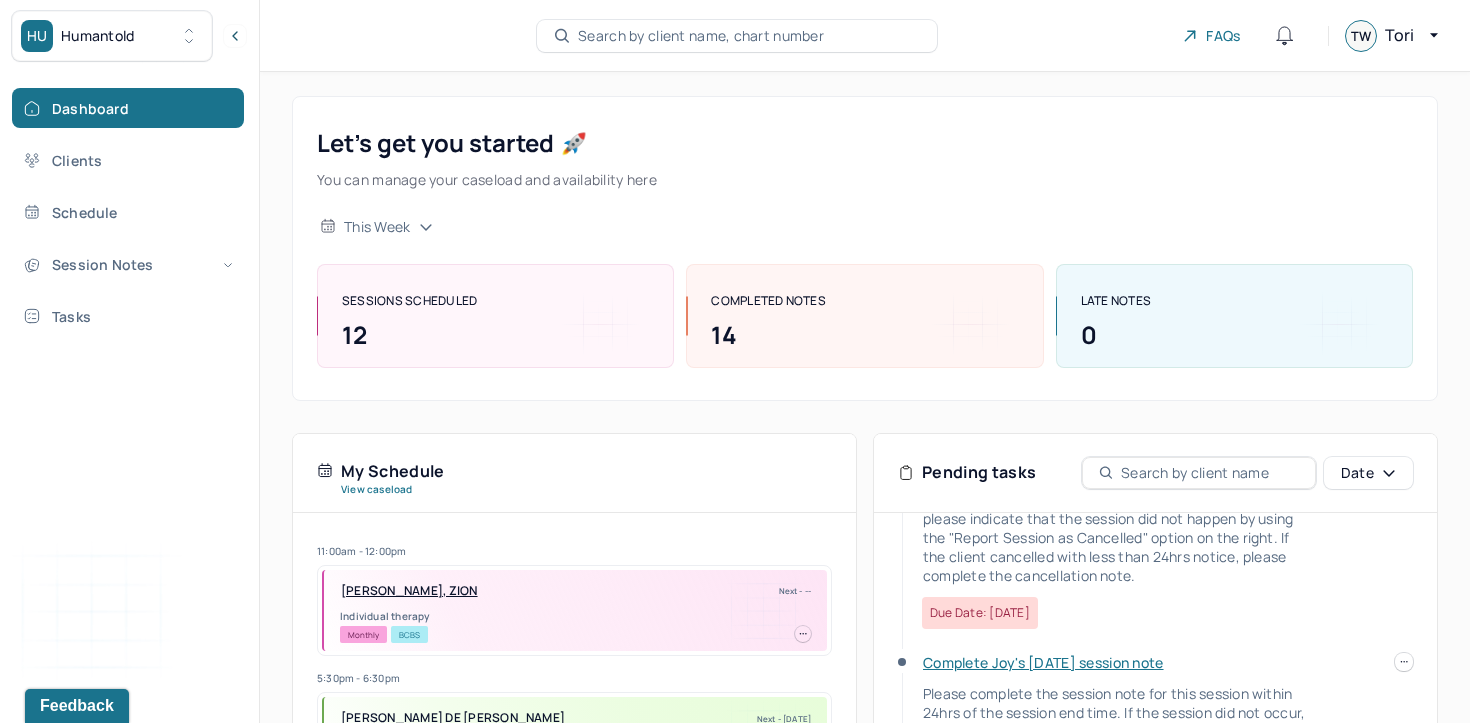 scroll, scrollTop: 0, scrollLeft: 0, axis: both 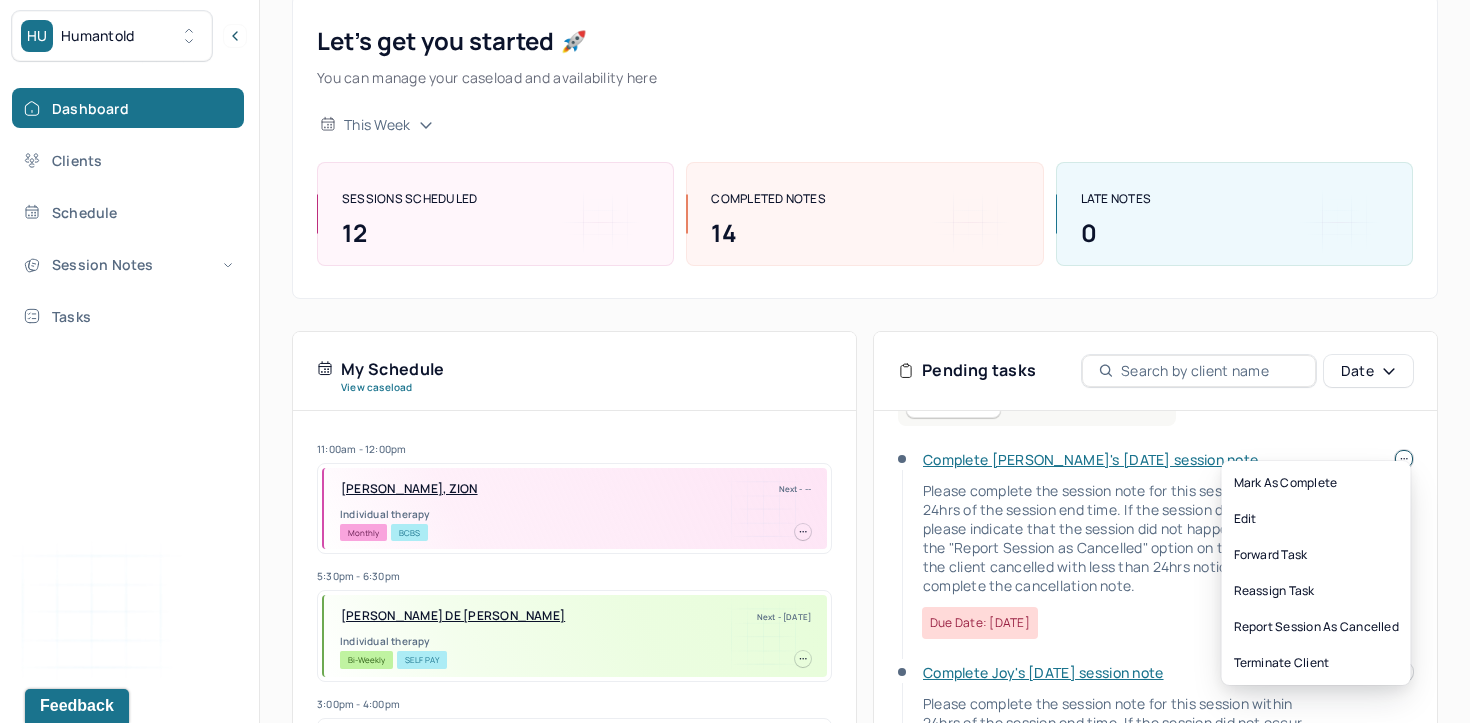click on "HU Humantold       Dashboard Clients Schedule Session Notes Tasks TW Tori   Williams provider   Logout   Search by client name, chart number     FAQs     TW Tori Let’s get you started 🚀 You can manage your caseload and availability here   this week   SESSIONS SCHEDULED 12 COMPLETED NOTES 14 LATE NOTES 0 My Schedule View caseload 11:00am - 12:00pm   WADE, ZION   Next - -- Individual therapy Monthly BCBS     5:30pm - 6:30pm   DIETRICH DE LA CRUZ, JOIE   Next - 07/07/2025 Individual therapy Bi-Weekly Self Pay     3:00pm - 4:00pm   BLEDSOE-GRANT, MARKIE   Next - 07/07/2025 Individual therapy Weekly CARE     12:00pm - 1:00pm   HAMME, SANA   Next - 07/08/2025 Individual therapy Weekly CARE     4:15pm - 5:15pm   DIXON-WATSON, DIONNE   Next - 07/08/2025 Individual therapy Weekly CARE     2:15pm - 3:15pm   BALDWIN, ARIANA   Next - 07/09/2025 Individual therapy Weekly CARE     1:00pm - 2:00pm   GOULBOURNE, KIMBERLY   Next - 07/10/2025 Individual therapy Bi-Weekly AET     11:00am - 12:00pm" at bounding box center [735, 481] 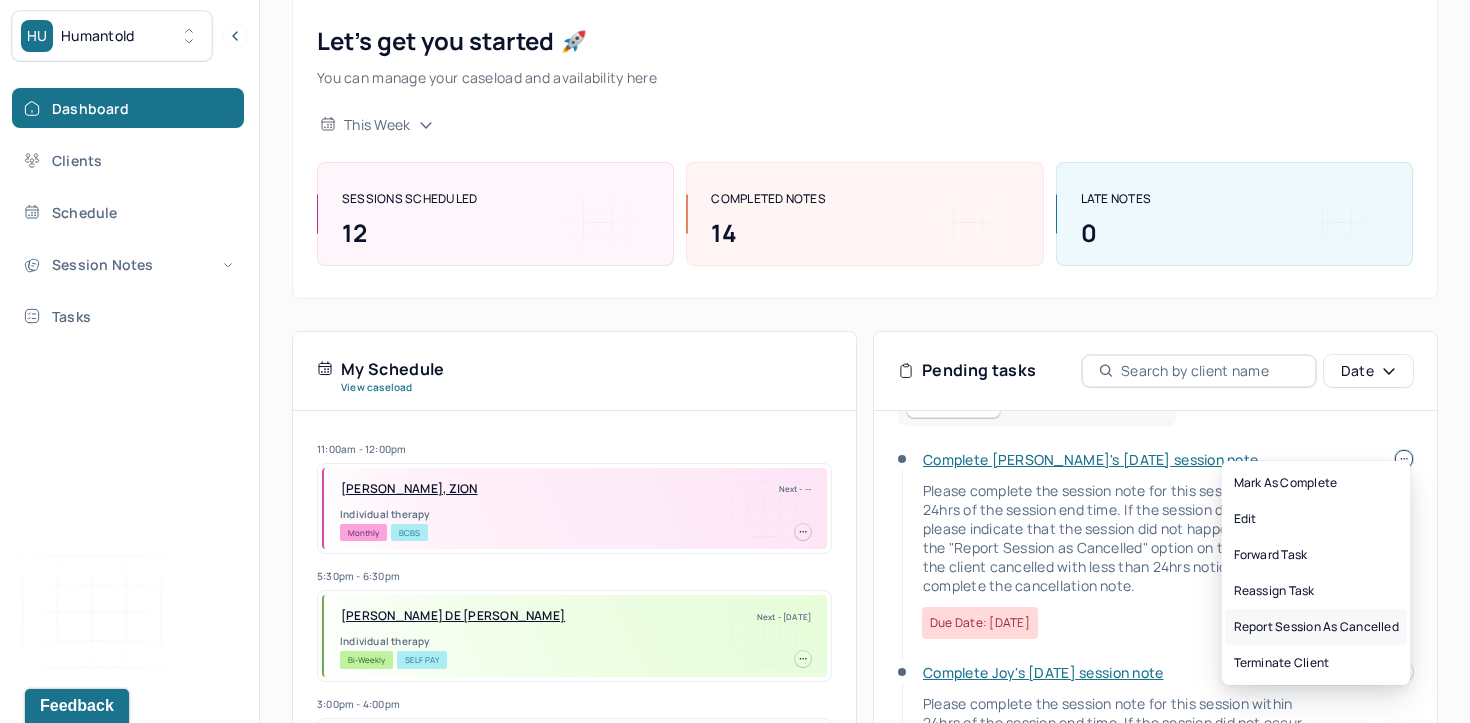 click on "Report session as cancelled" at bounding box center [1316, 627] 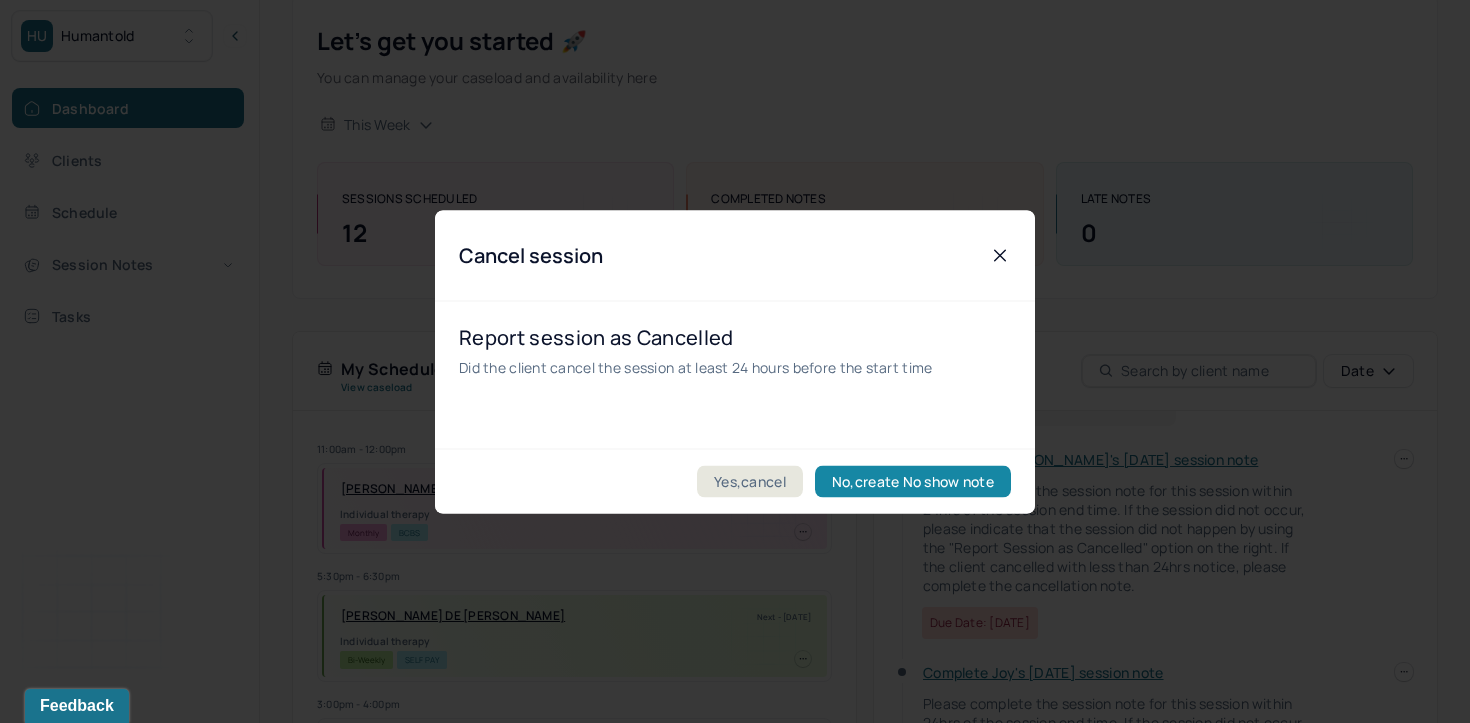 click on "No,create No show note" at bounding box center [913, 481] 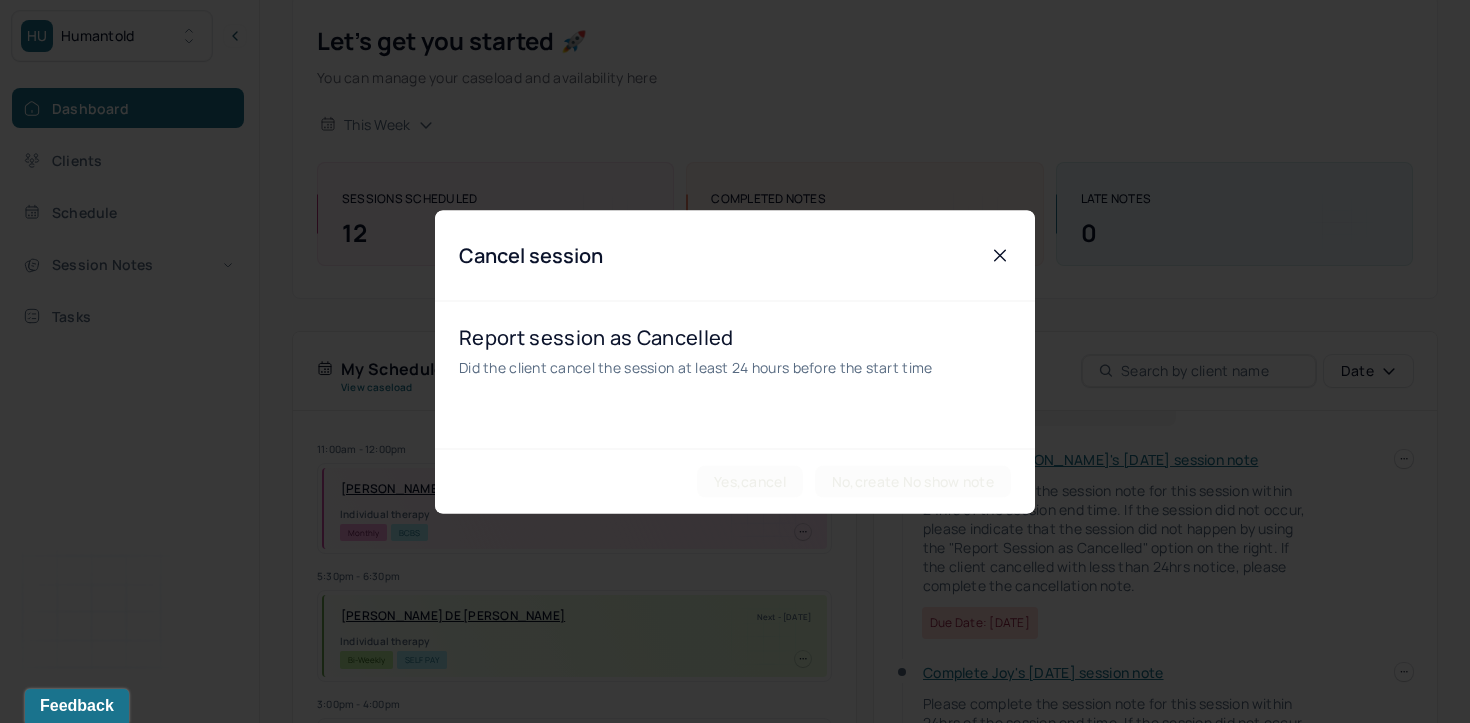 scroll, scrollTop: 0, scrollLeft: 0, axis: both 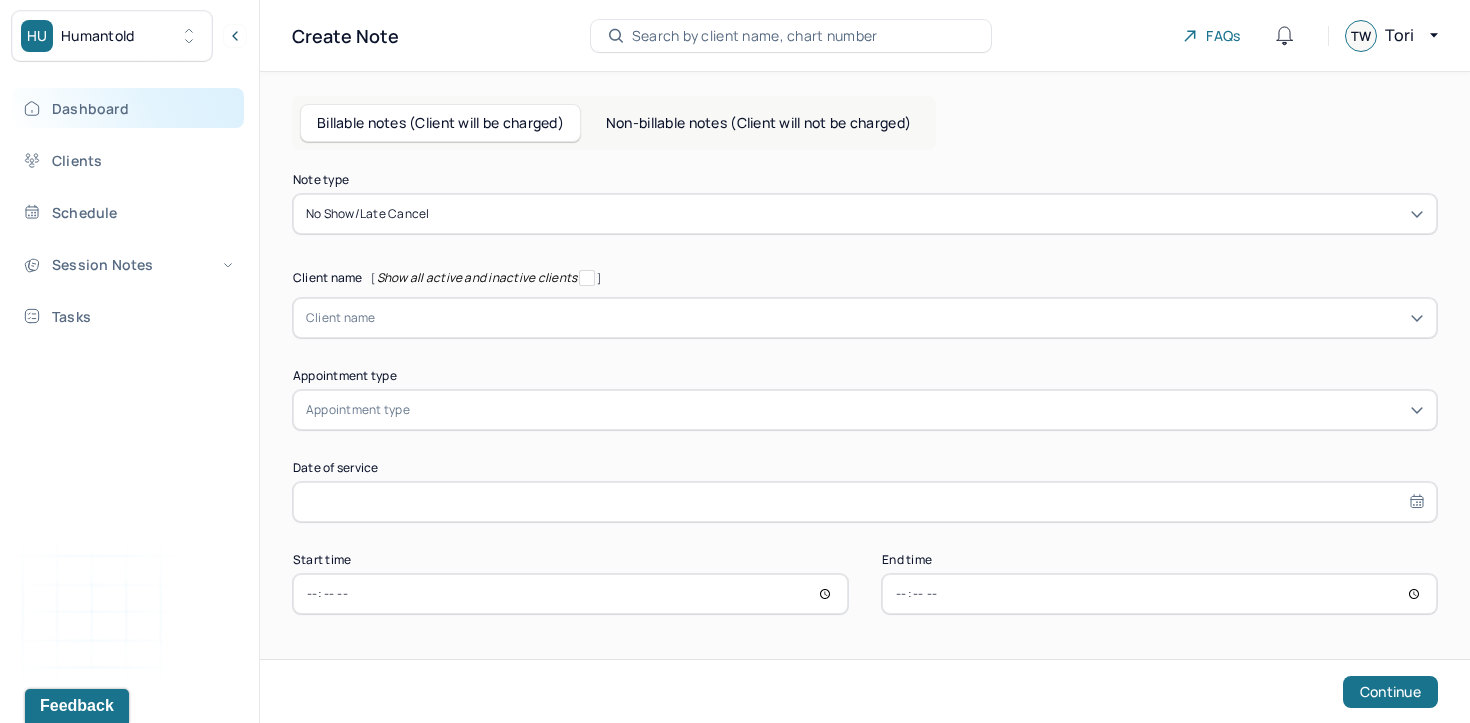 click on "Dashboard" at bounding box center (128, 108) 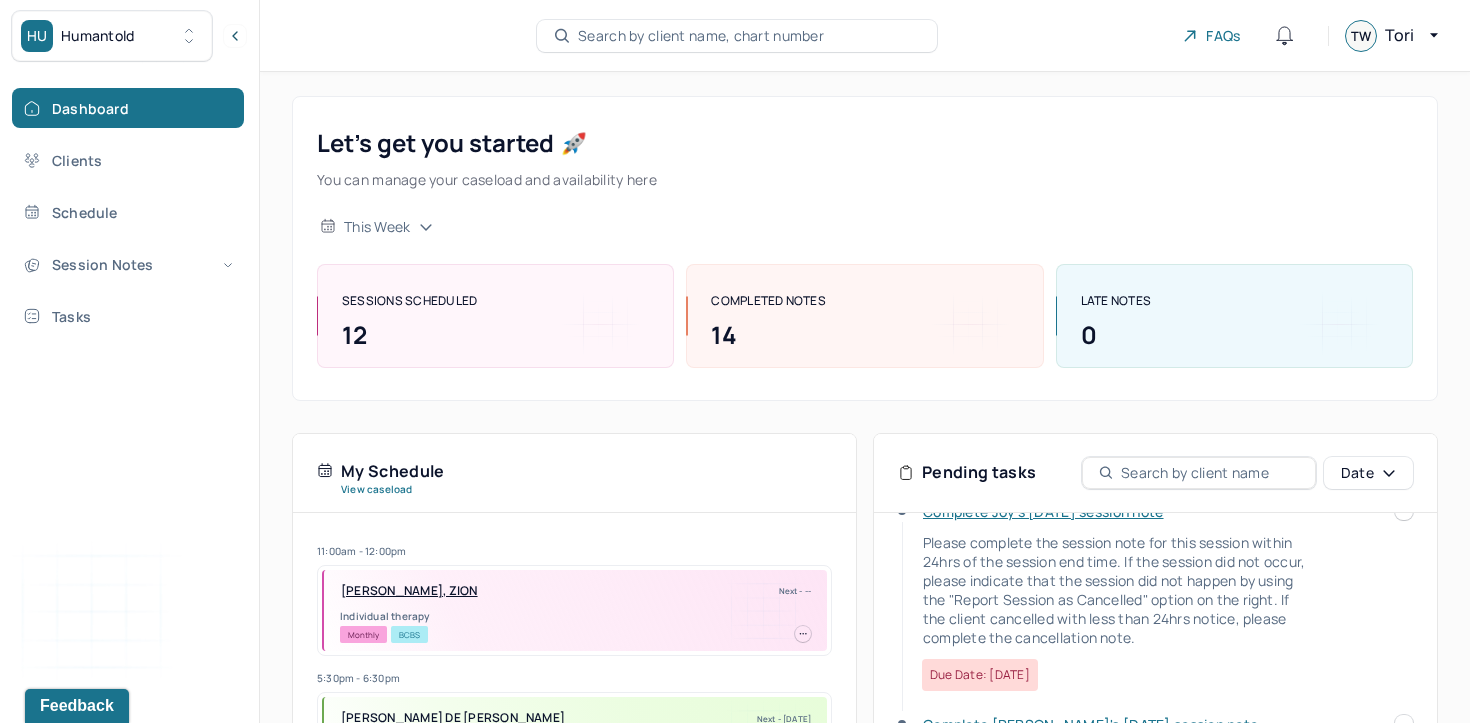 scroll, scrollTop: 122, scrollLeft: 0, axis: vertical 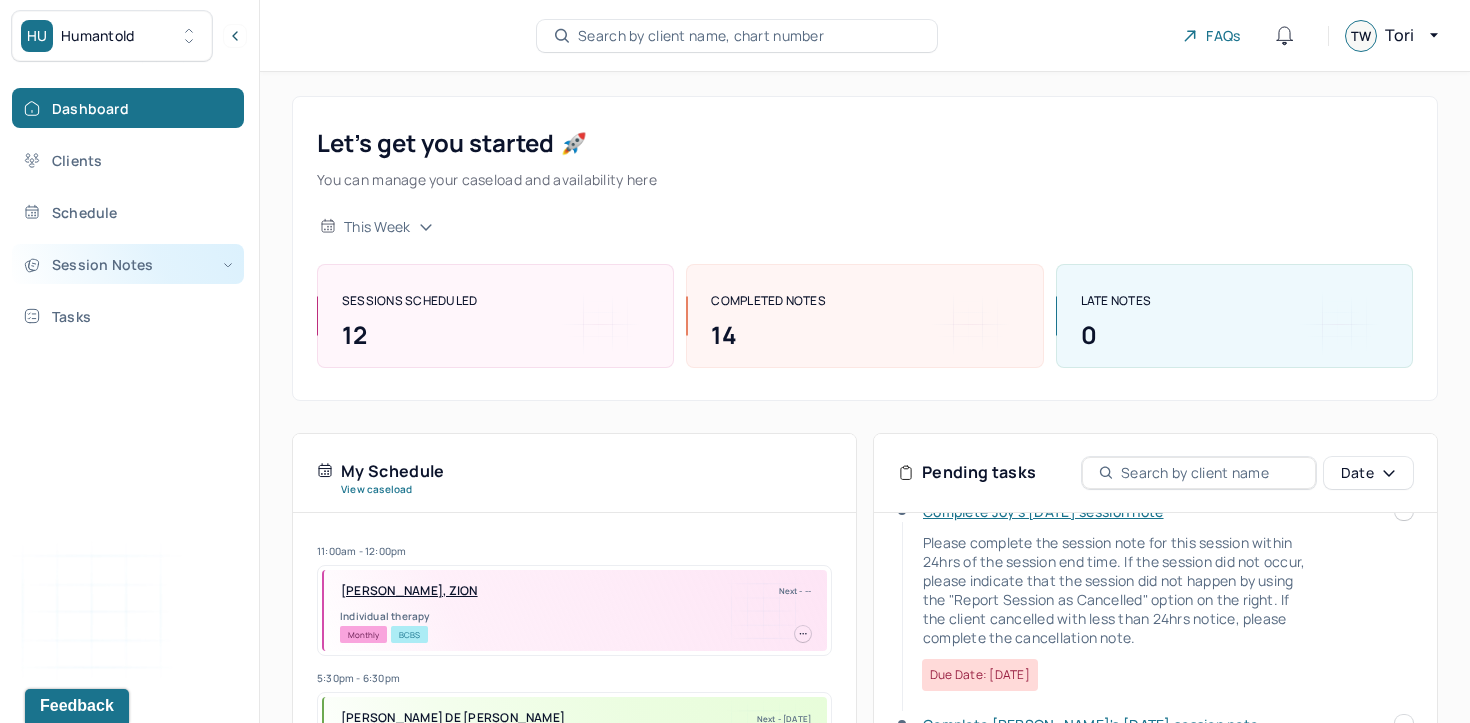 click on "Session Notes" at bounding box center [128, 264] 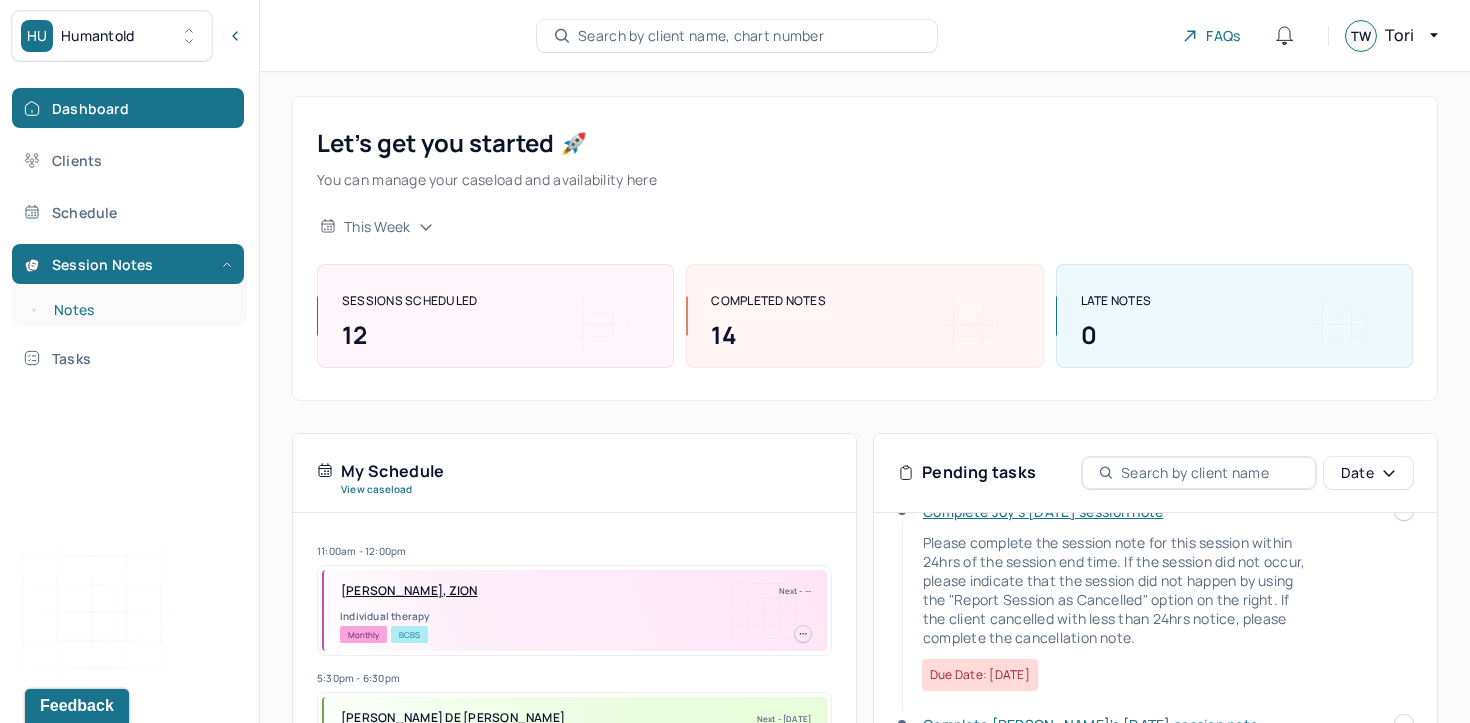 click on "Notes" at bounding box center (139, 310) 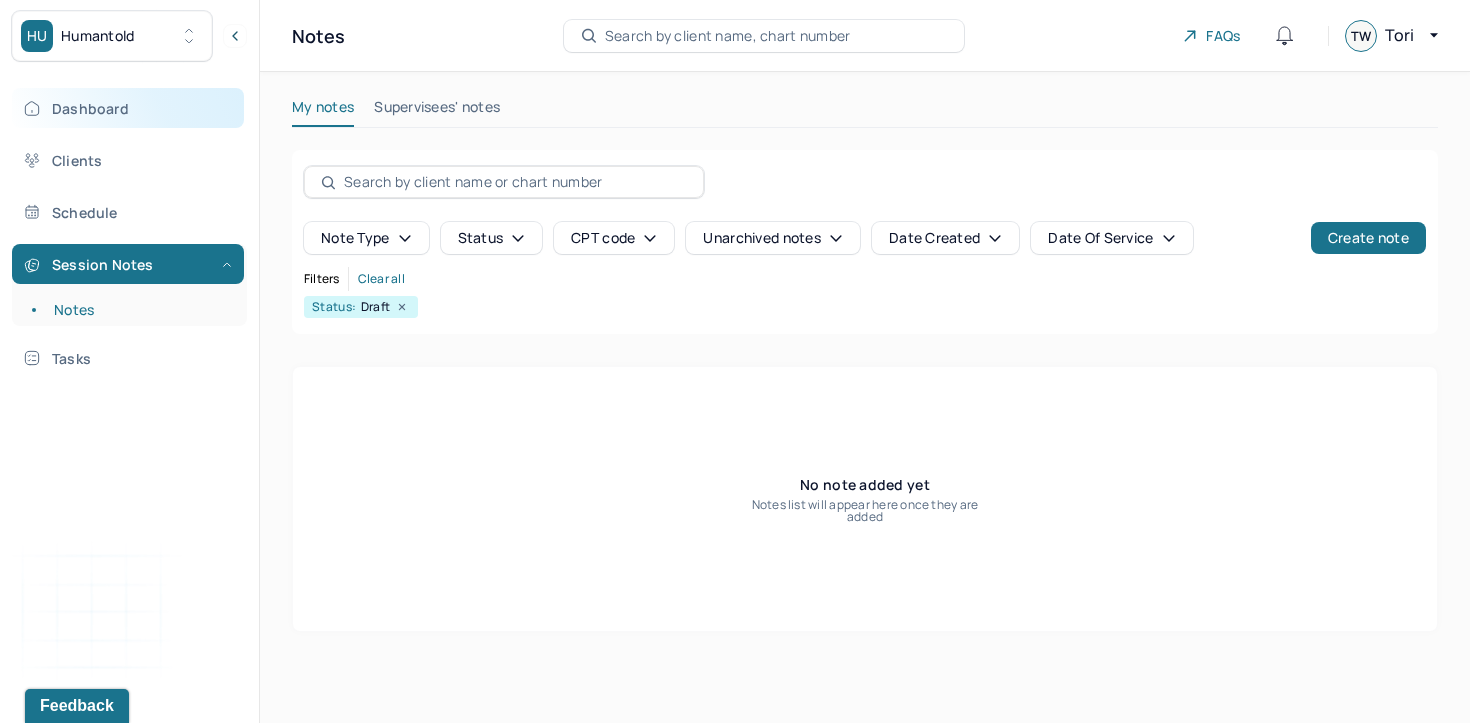 click on "Dashboard" at bounding box center (128, 108) 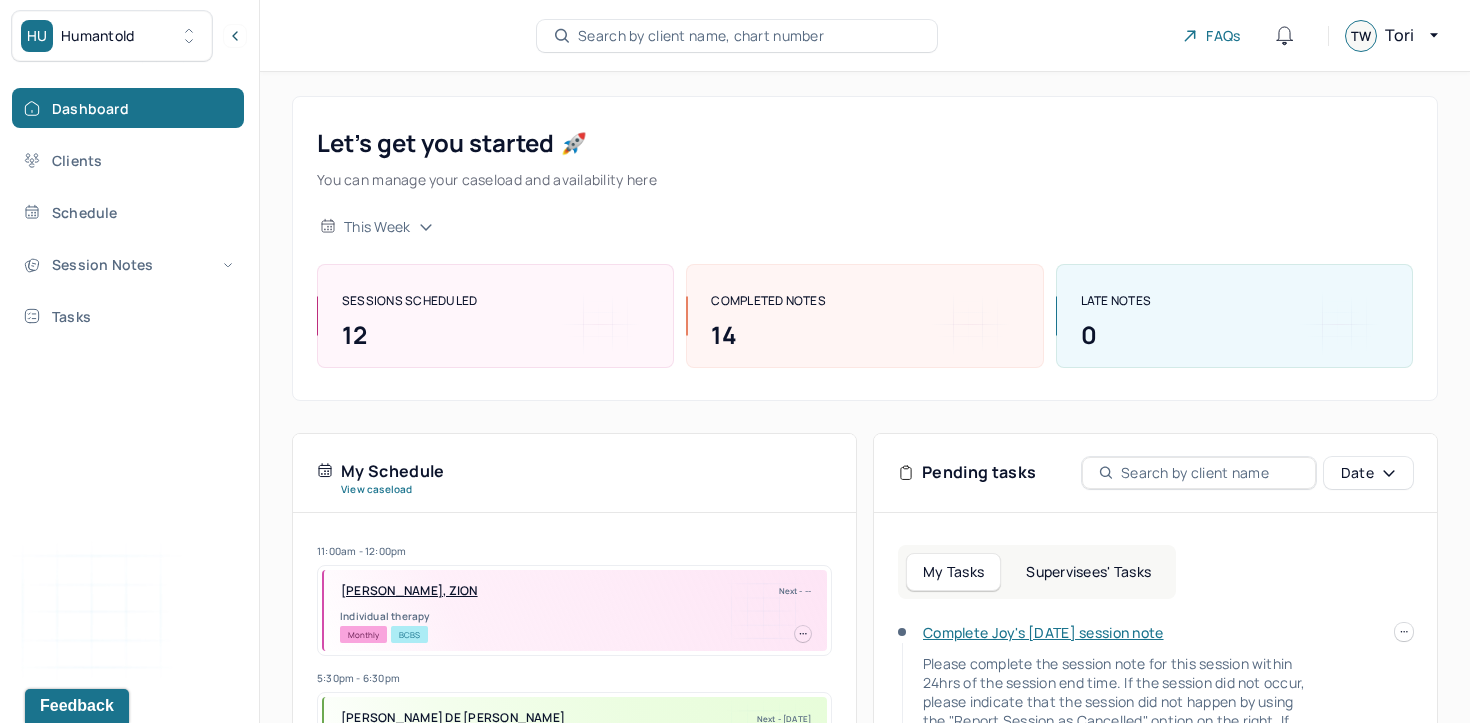 scroll, scrollTop: 122, scrollLeft: 0, axis: vertical 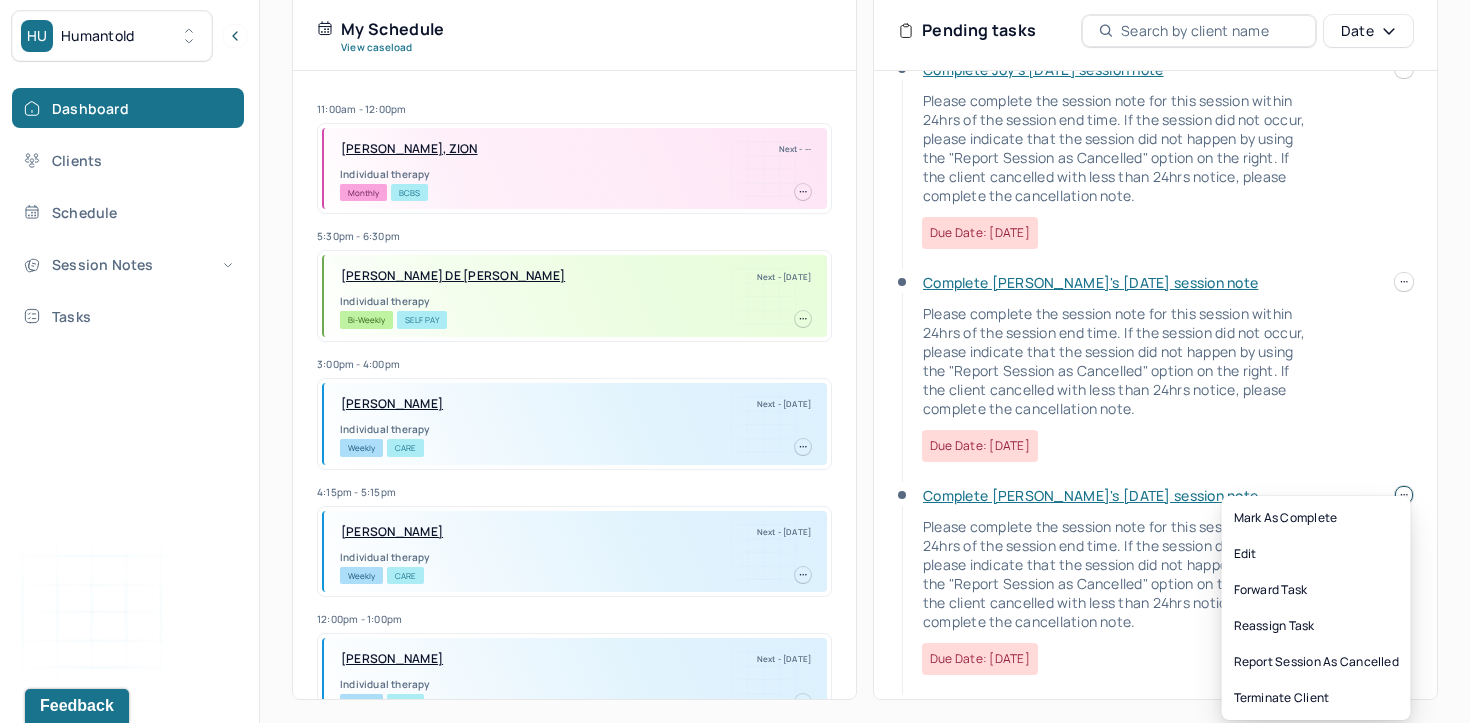 click on "HU Humantold       Dashboard Clients Schedule Session Notes Tasks TW Tori   Williams provider   Logout   Search by client name, chart number     FAQs     TW Tori Let’s get you started 🚀 You can manage your caseload and availability here   this week   SESSIONS SCHEDULED 12 COMPLETED NOTES 14 LATE NOTES 0 My Schedule View caseload 11:00am - 12:00pm   WADE, ZION   Next - -- Individual therapy Monthly BCBS     5:30pm - 6:30pm   DIETRICH DE LA CRUZ, JOIE   Next - 07/07/2025 Individual therapy Bi-Weekly Self Pay     3:00pm - 4:00pm   BLEDSOE-GRANT, MARKIE   Next - 07/07/2025 Individual therapy Weekly CARE     4:15pm - 5:15pm   DIXON-WATSON, DIONNE   Next - 07/08/2025 Individual therapy Weekly CARE     12:00pm - 1:00pm   HAMME, SANA   Next - 07/08/2025 Individual therapy Weekly CARE     2:15pm - 3:15pm   BALDWIN, ARIANA   Next - 07/09/2025 Individual therapy Weekly CARE     1:00pm - 2:00pm   GOULBOURNE, KIMBERLY   Next - 07/10/2025 Individual therapy Bi-Weekly AET     11:00am - 12:00pm" at bounding box center [735, 141] 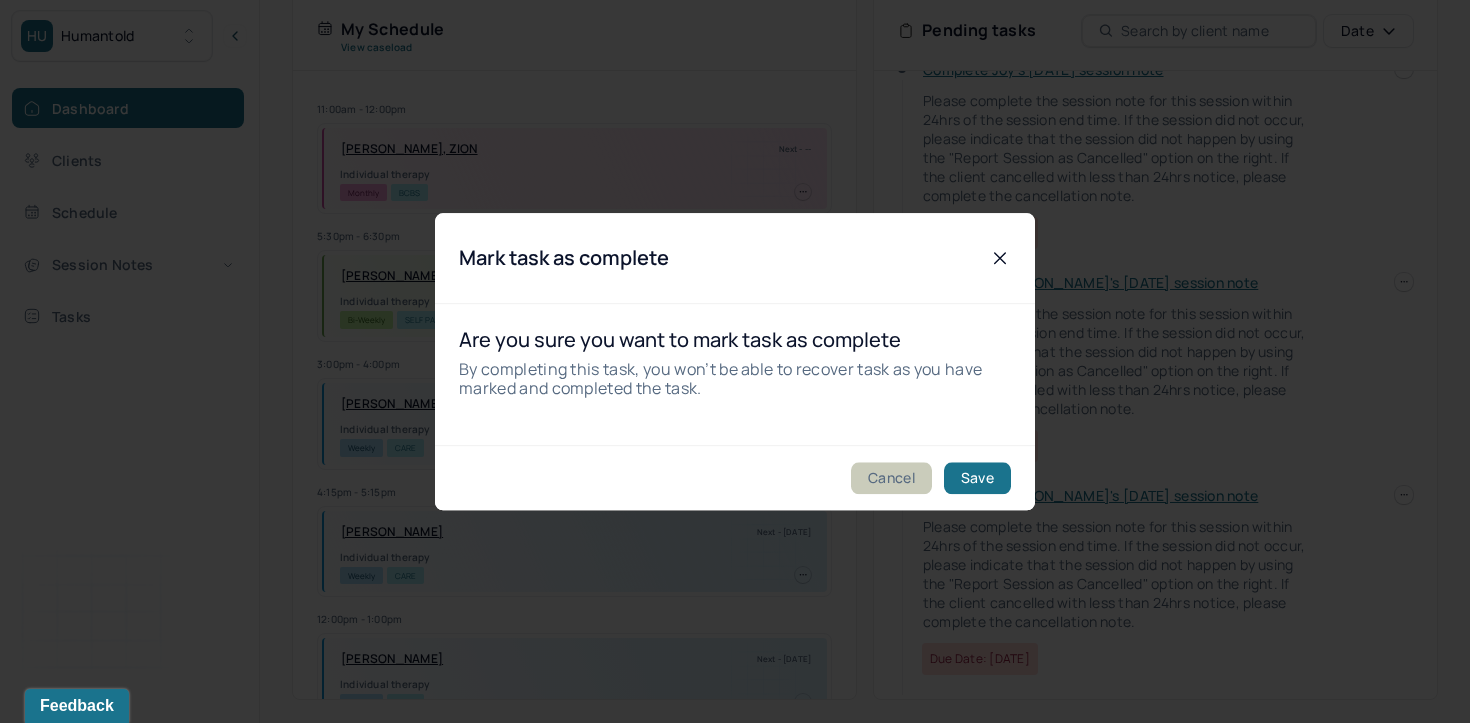 click on "Cancel" at bounding box center (891, 478) 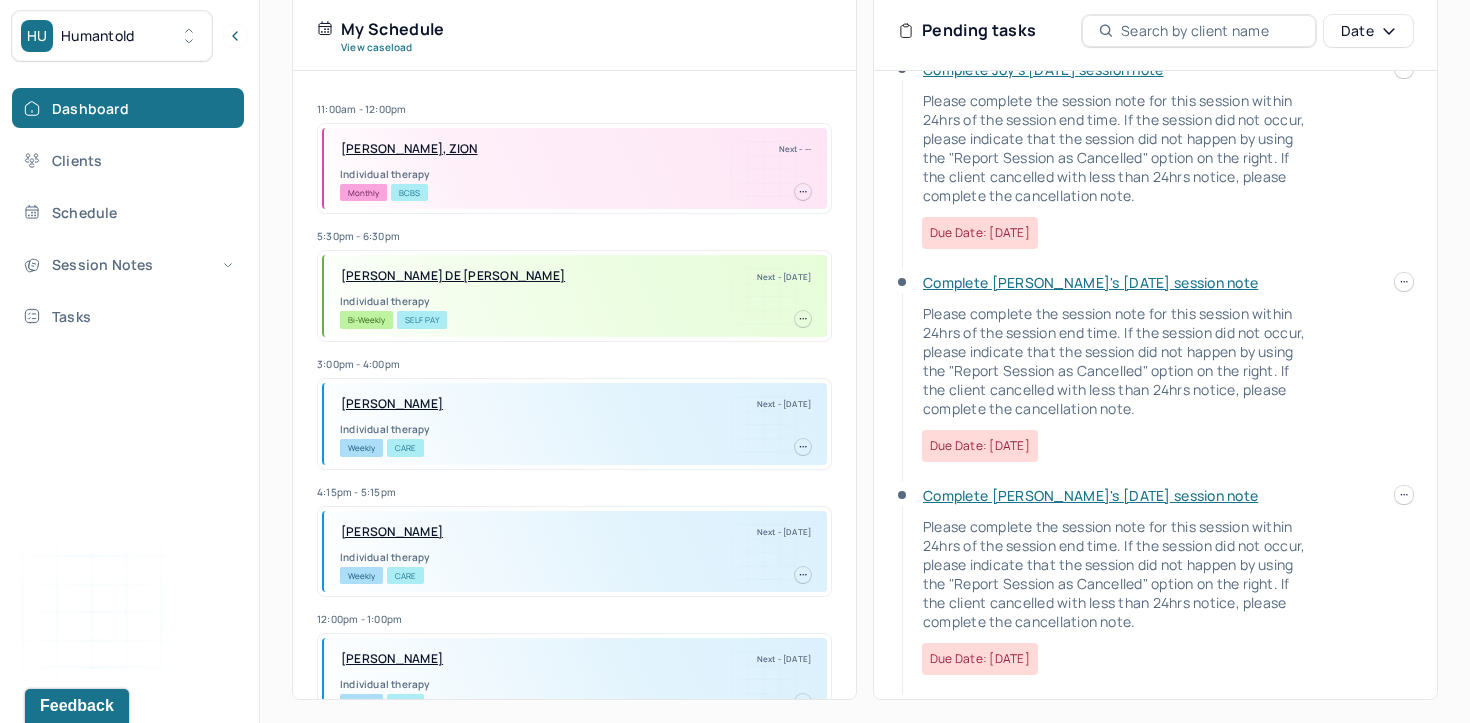 click at bounding box center (1404, 495) 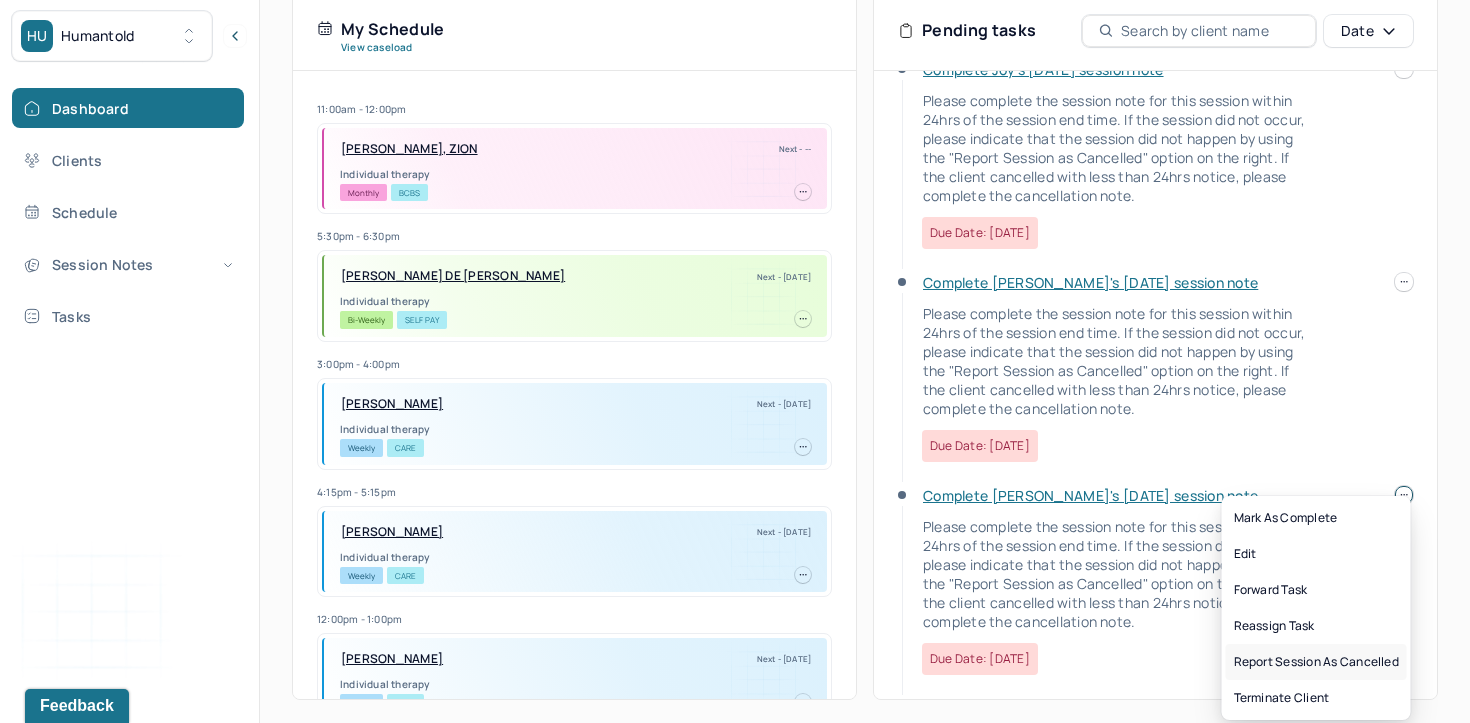 click on "Report session as cancelled" at bounding box center [1316, 662] 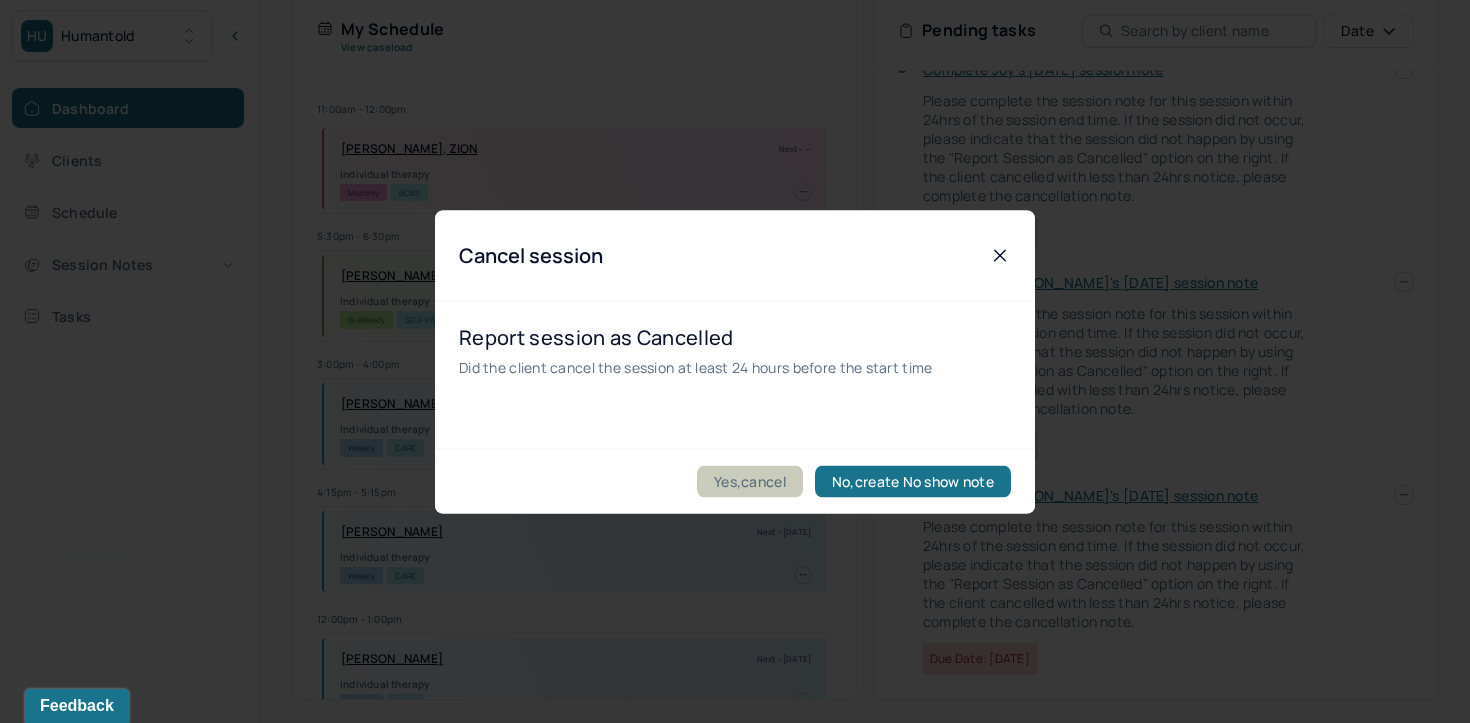 click on "Yes,cancel" at bounding box center [750, 481] 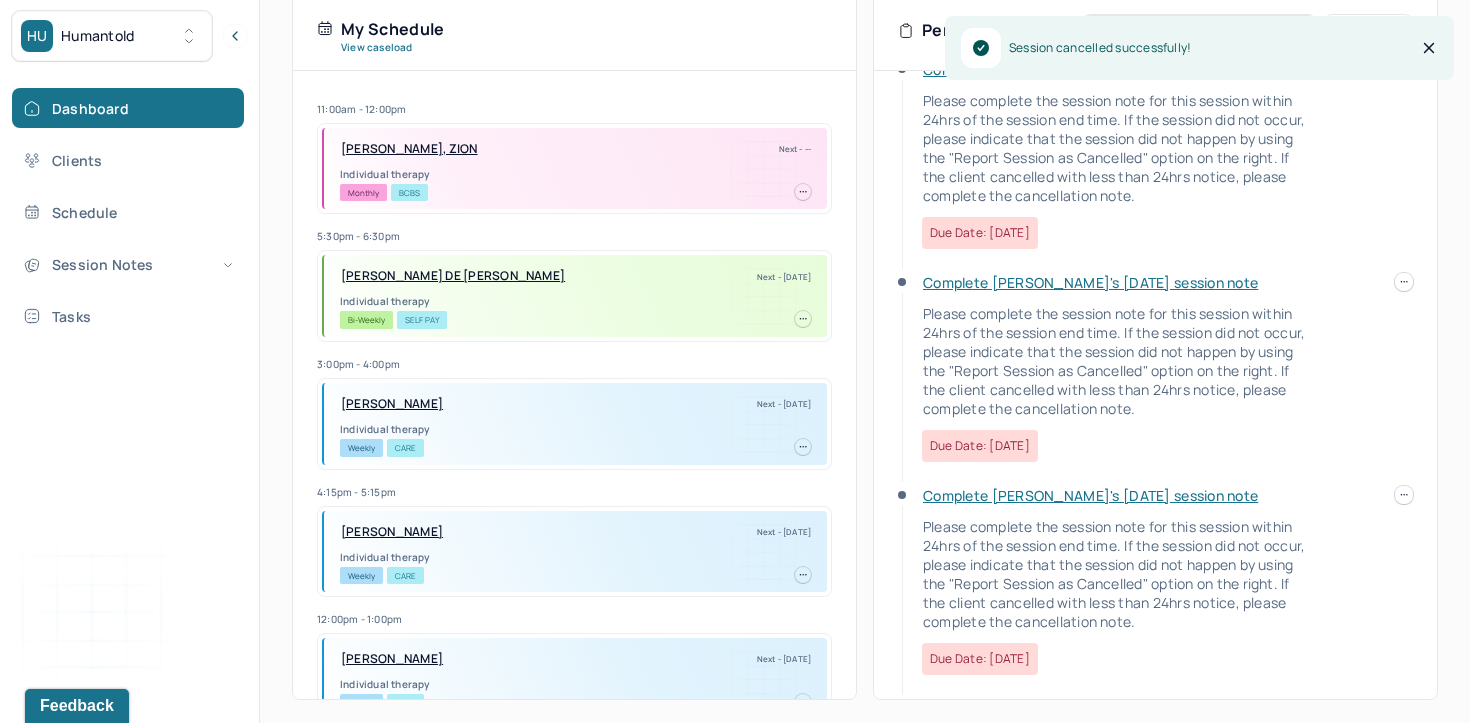 scroll, scrollTop: 0, scrollLeft: 0, axis: both 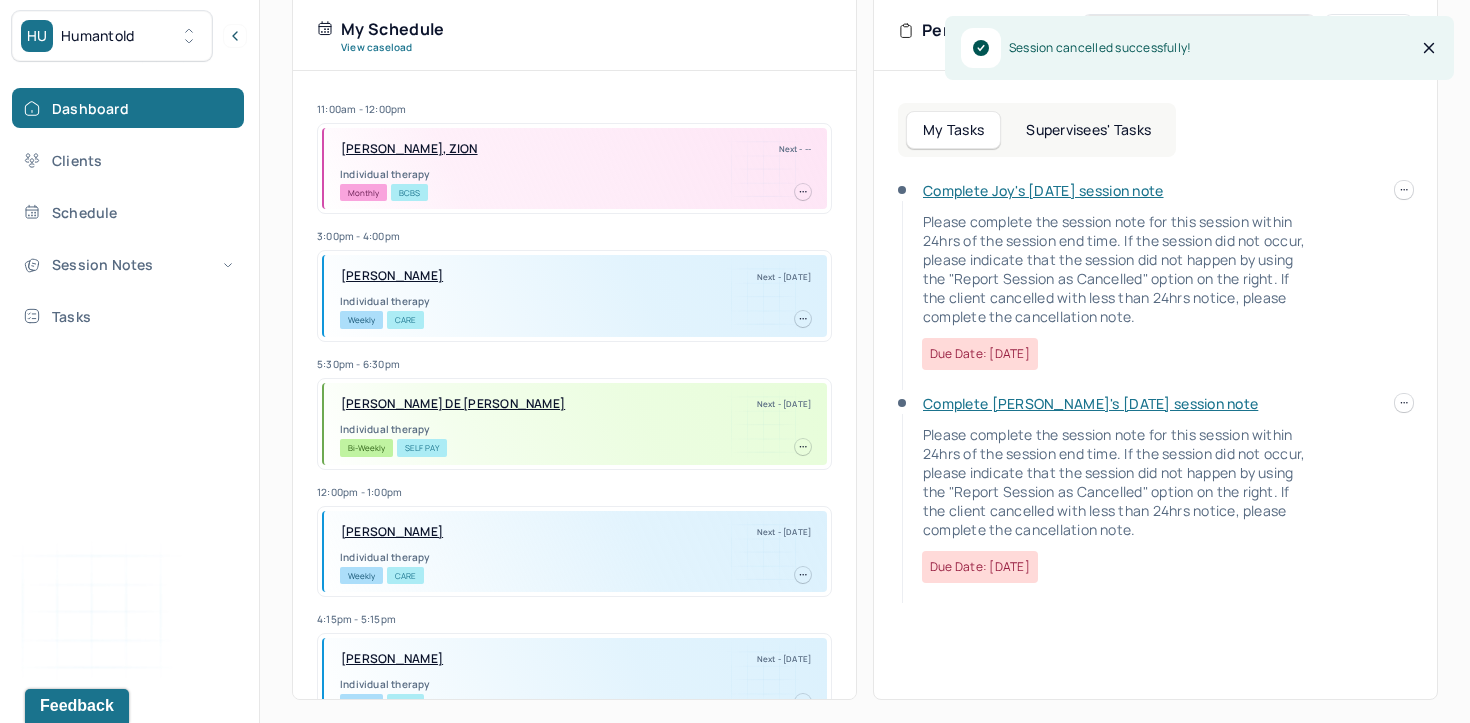 click at bounding box center [1404, 403] 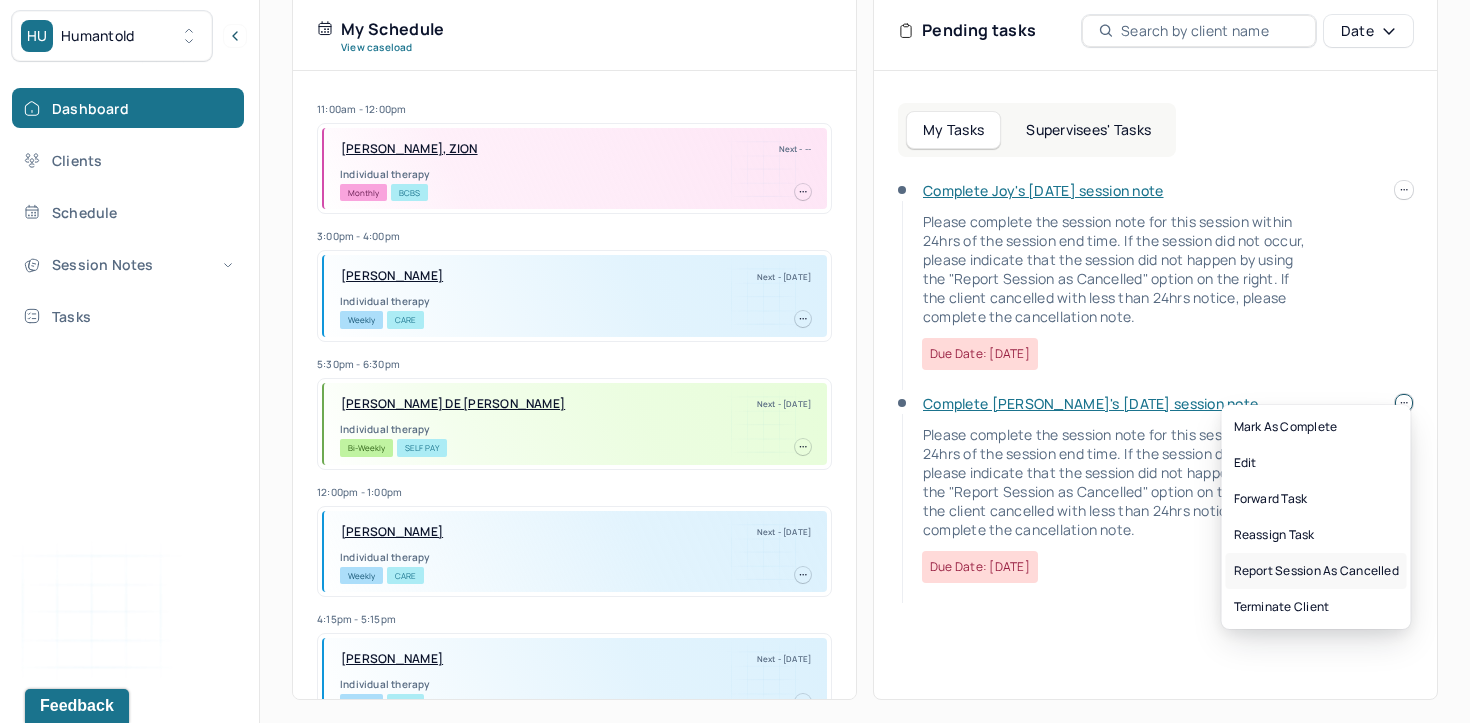 click on "Report session as cancelled" at bounding box center [1316, 571] 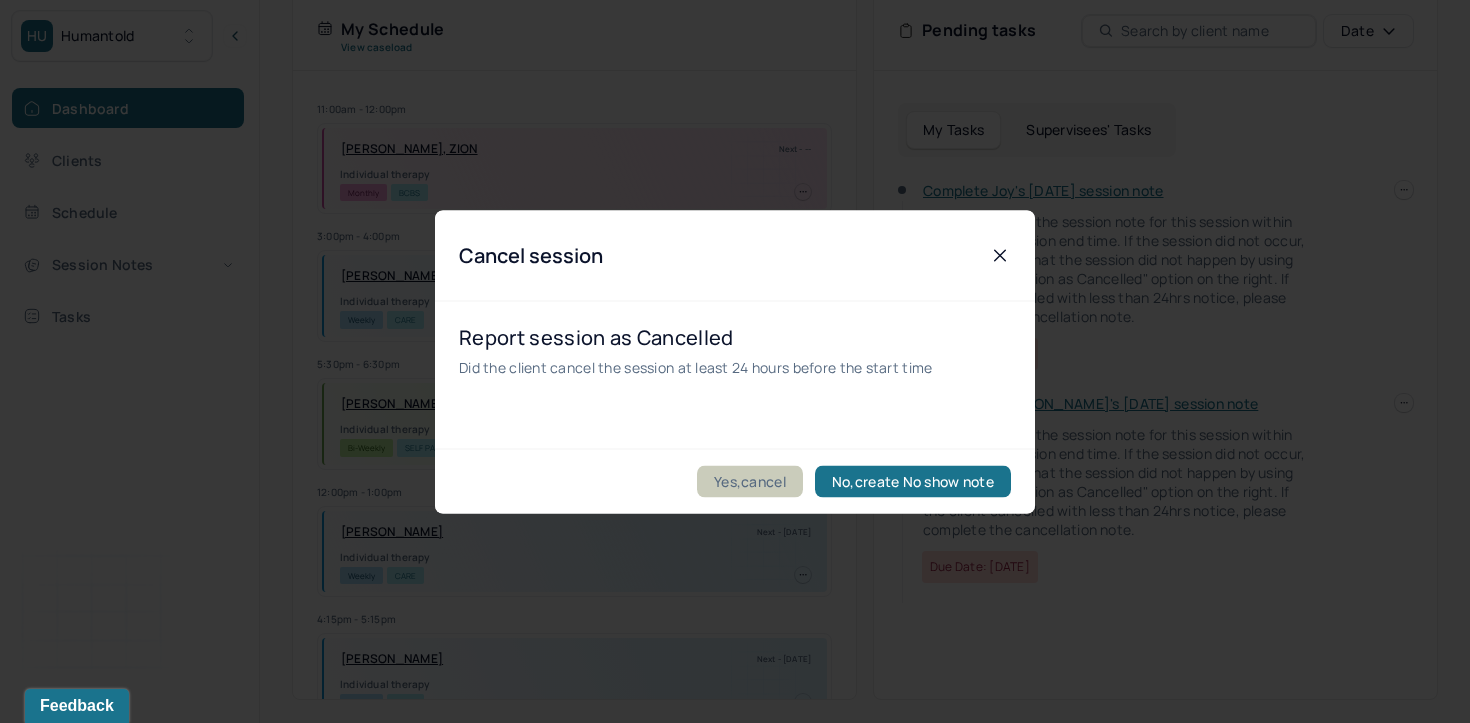 click on "Yes,cancel" at bounding box center (750, 481) 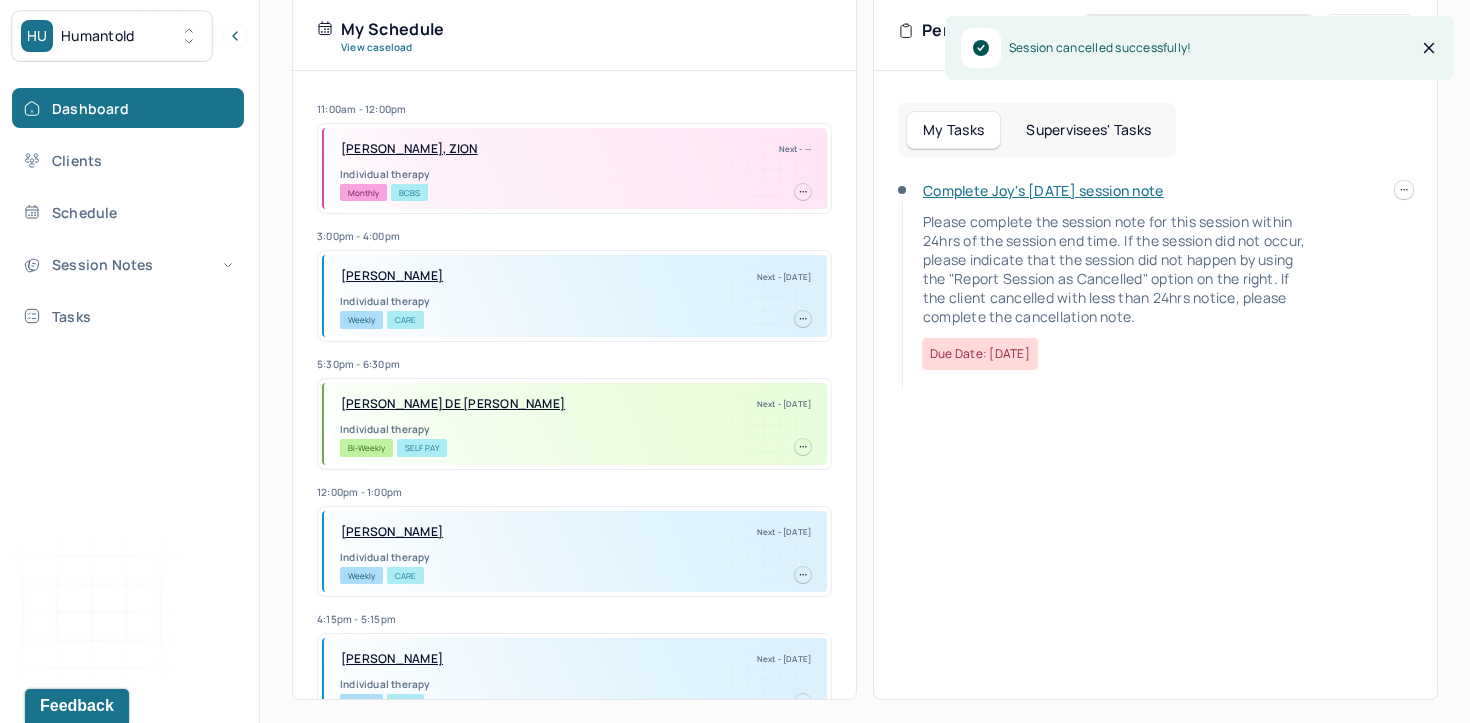 click 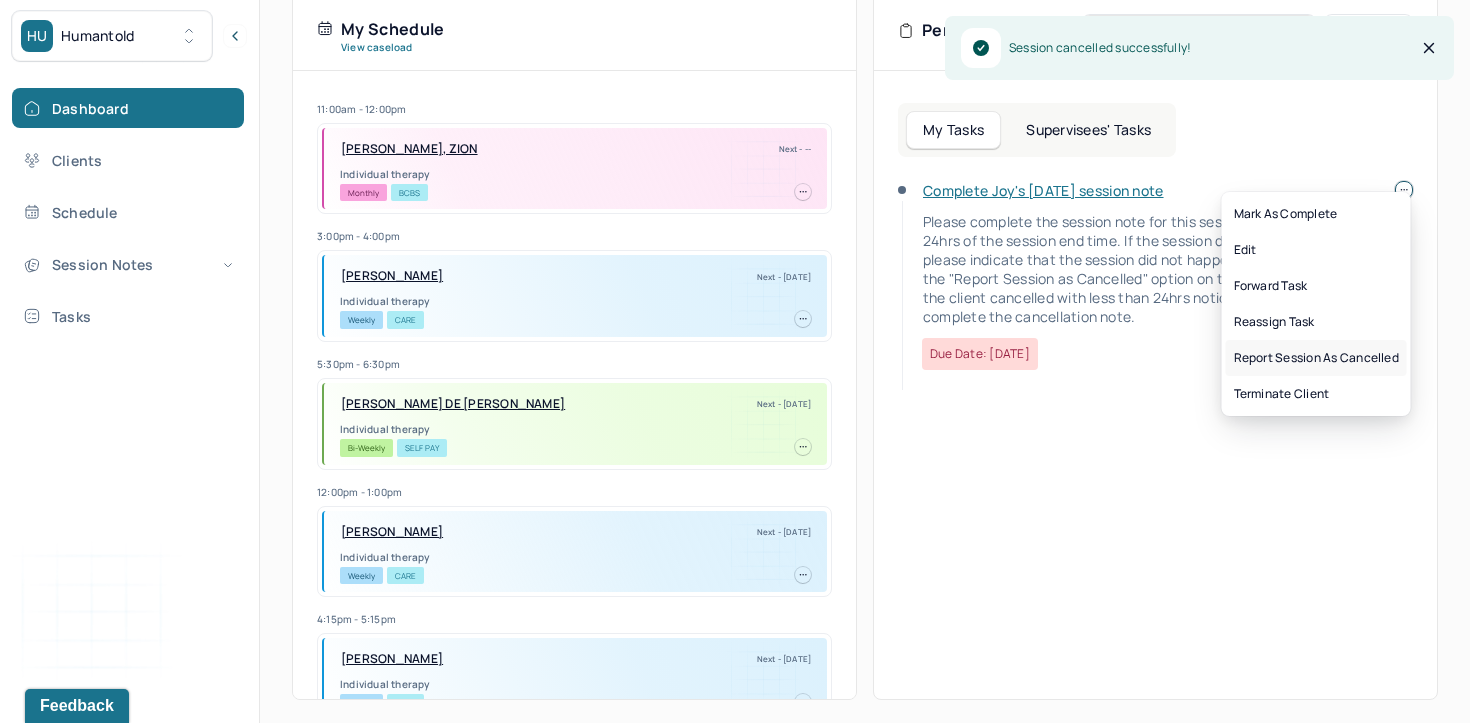 click on "Report session as cancelled" at bounding box center [1316, 358] 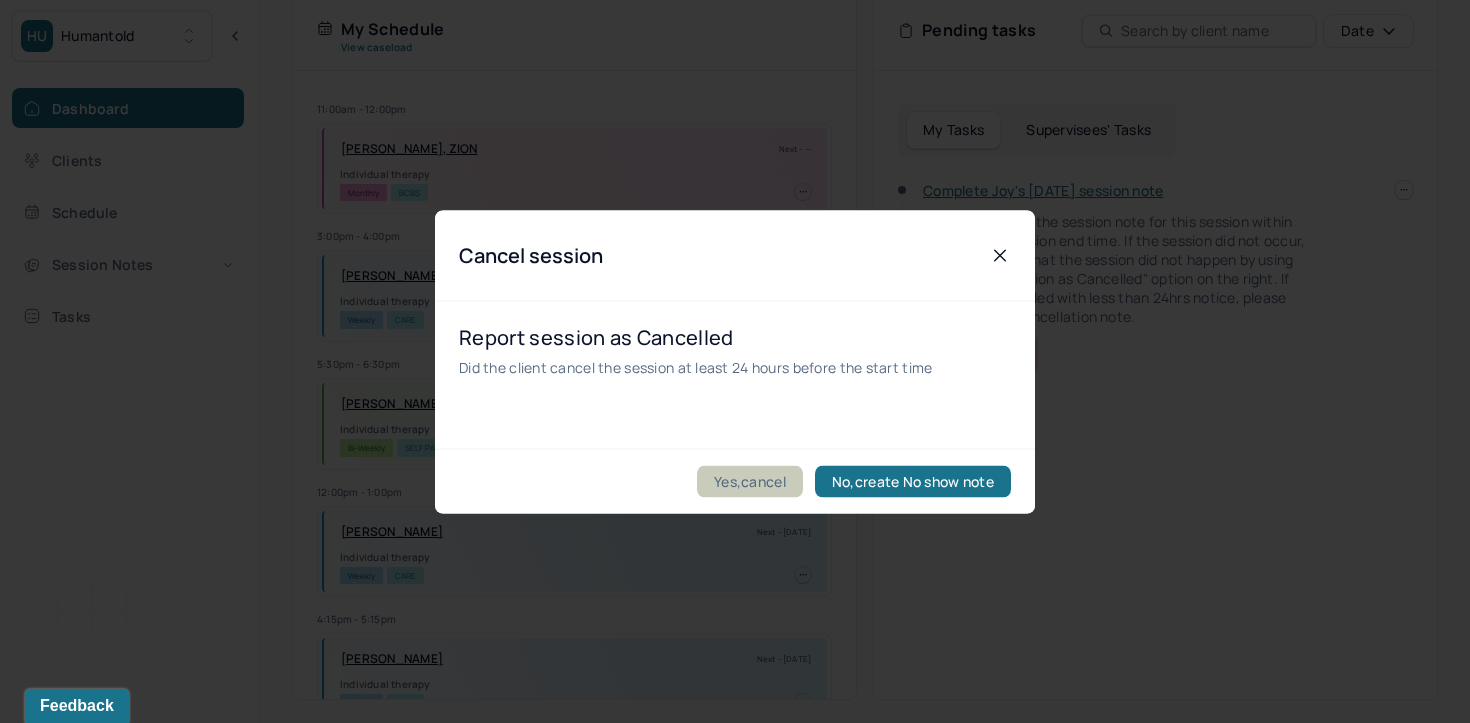click on "Yes,cancel" at bounding box center [750, 481] 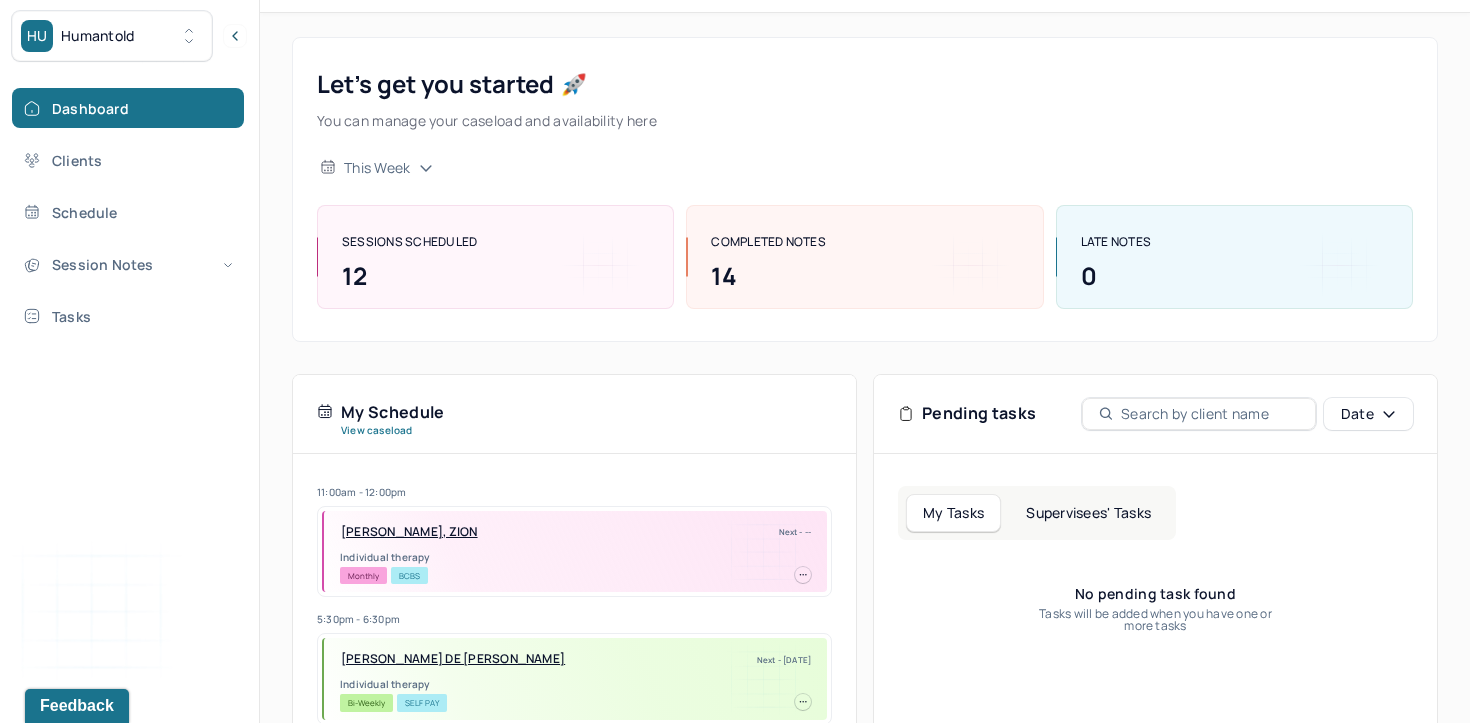 scroll, scrollTop: 0, scrollLeft: 0, axis: both 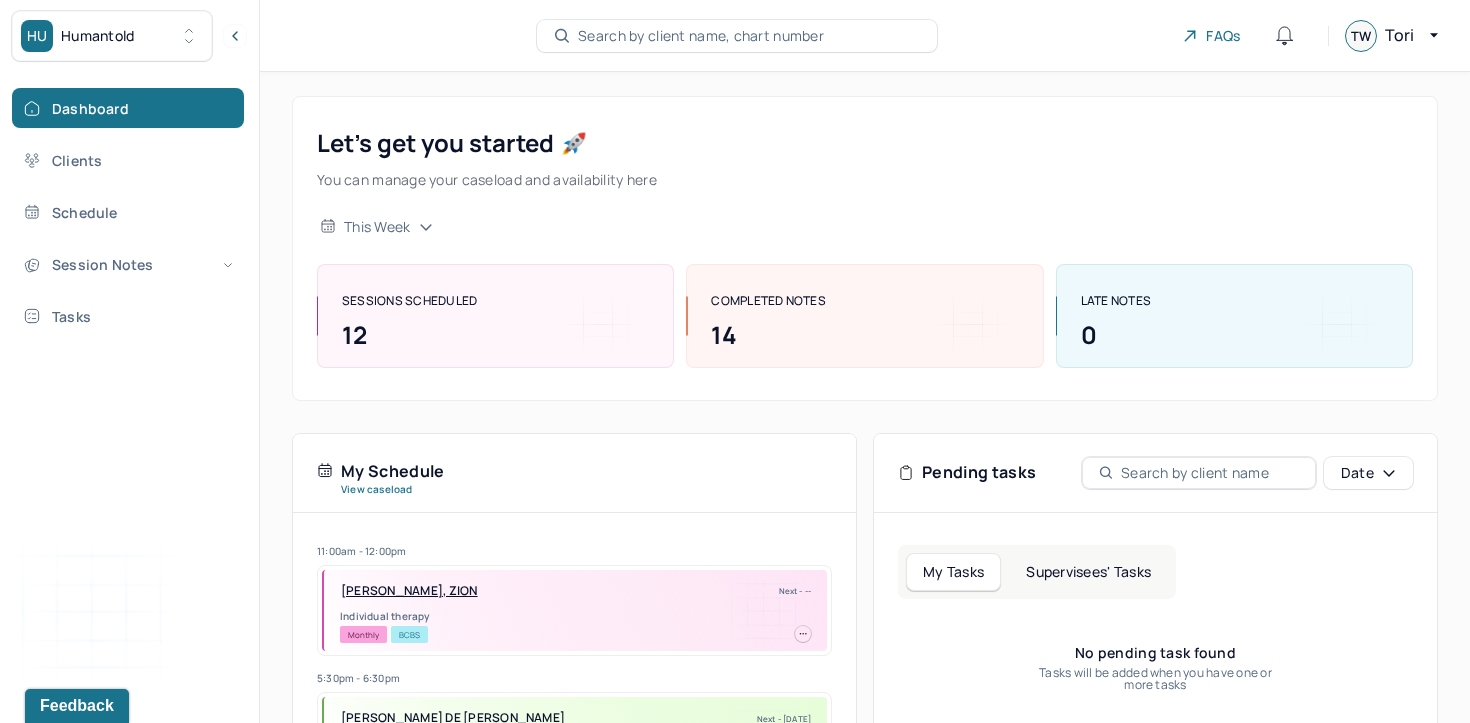 click on "Search by client name, chart number" at bounding box center (701, 36) 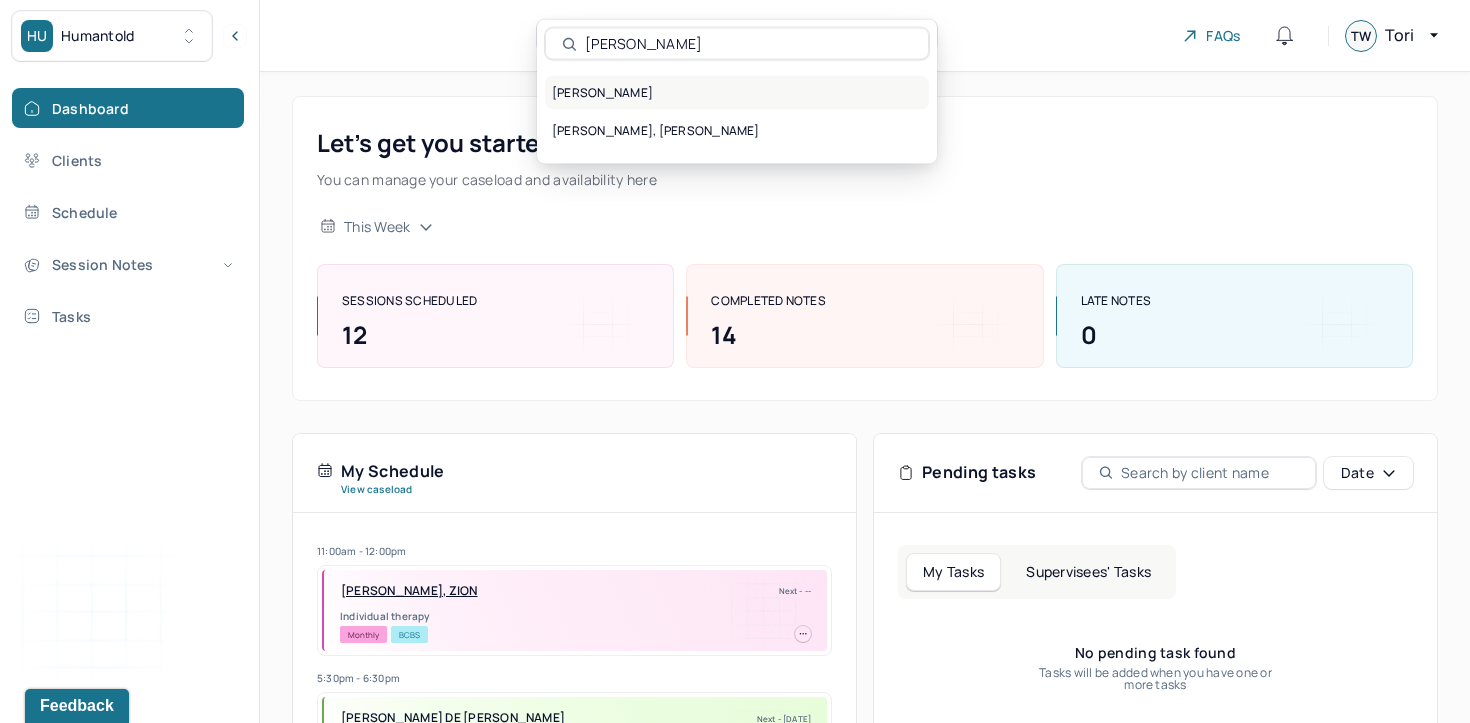 type on "erin" 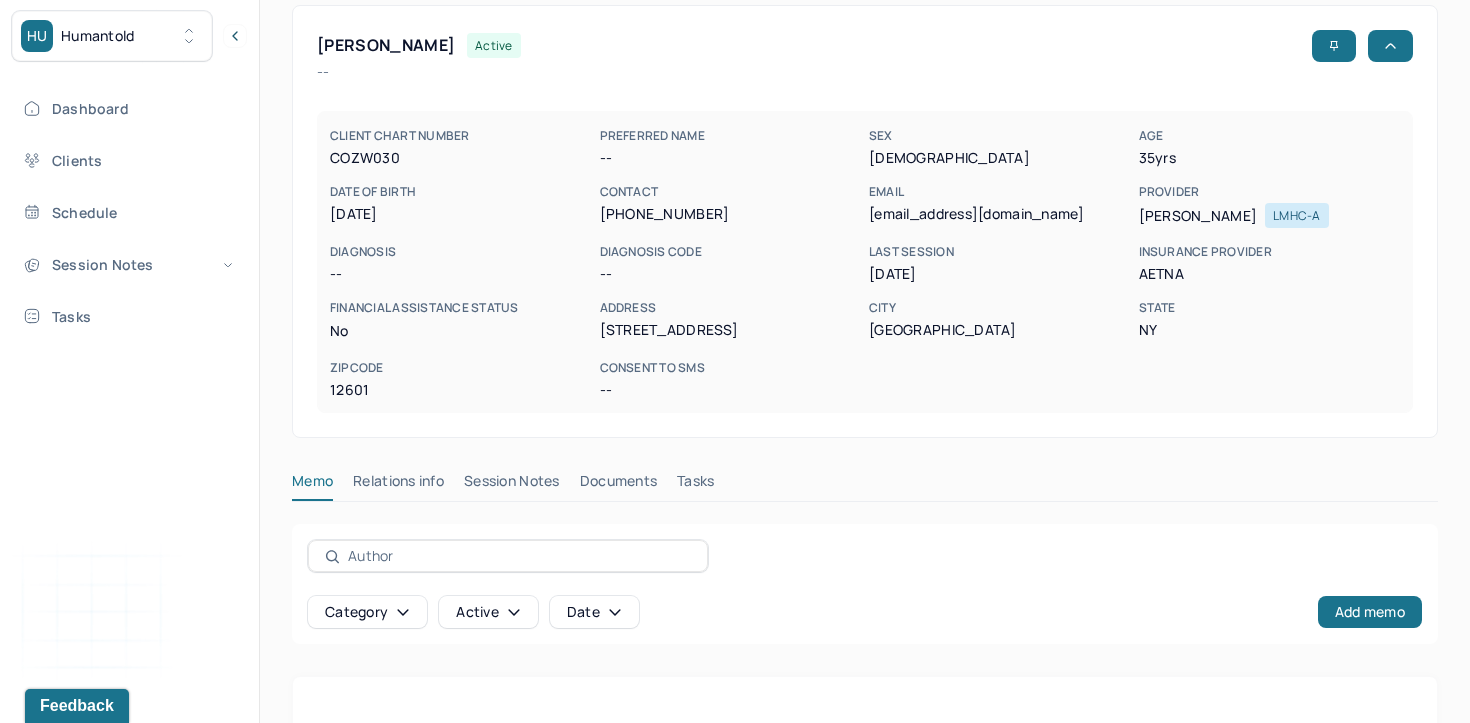 scroll, scrollTop: 99, scrollLeft: 0, axis: vertical 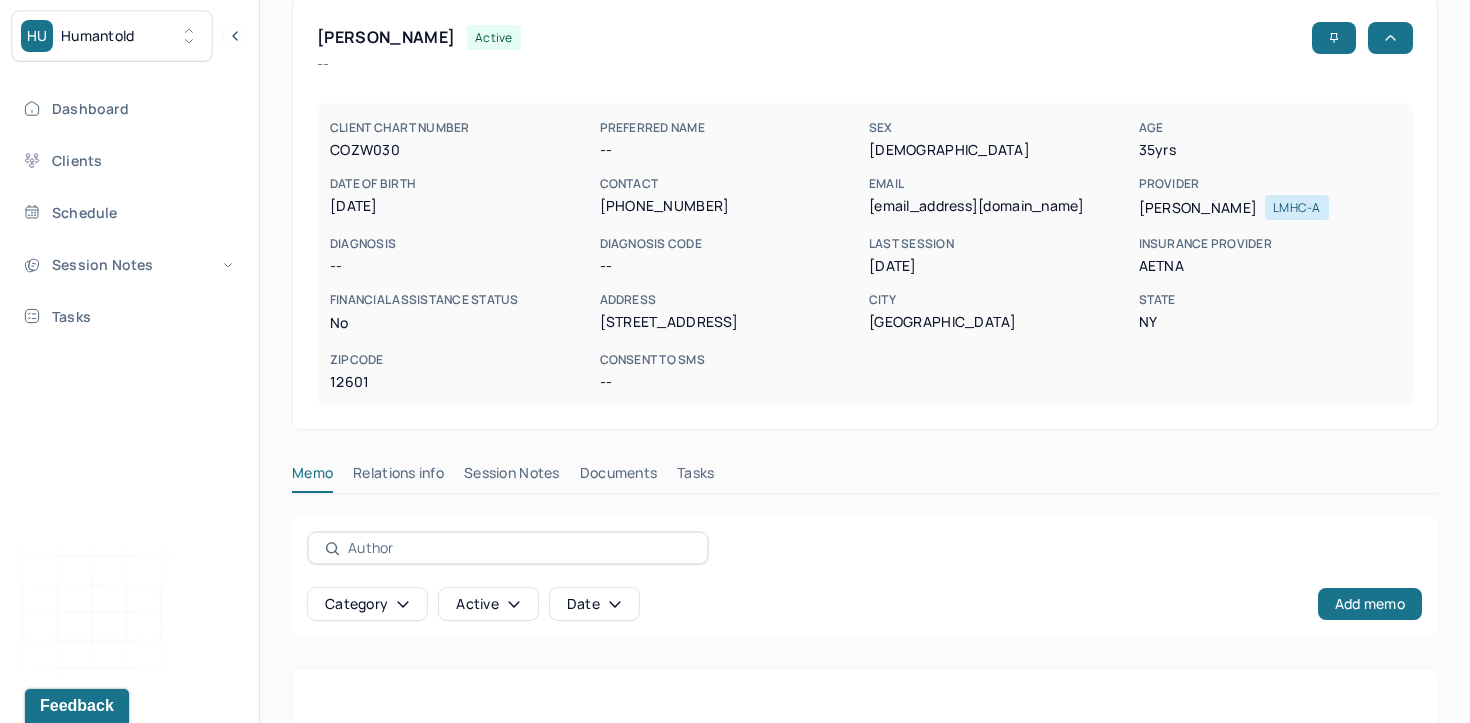 click on "Session Notes" at bounding box center [512, 477] 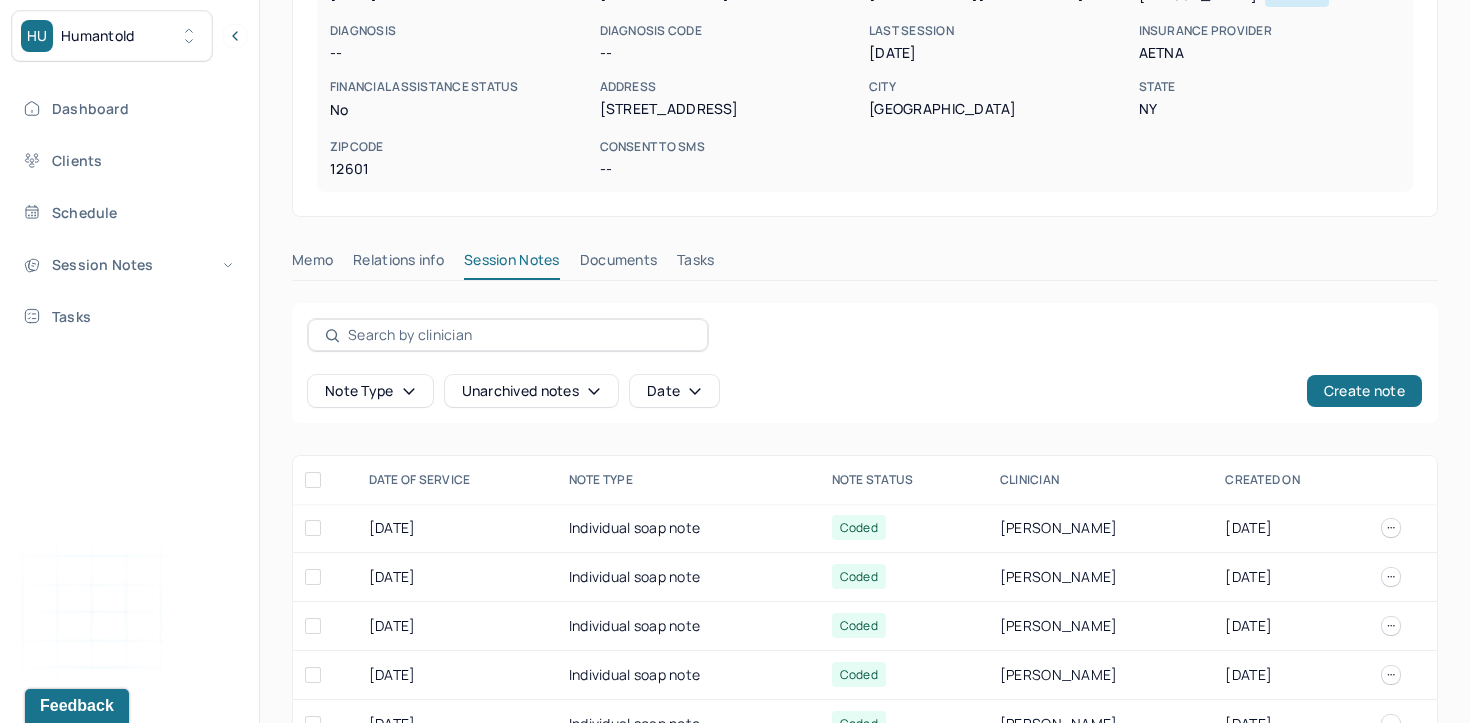 scroll, scrollTop: 316, scrollLeft: 0, axis: vertical 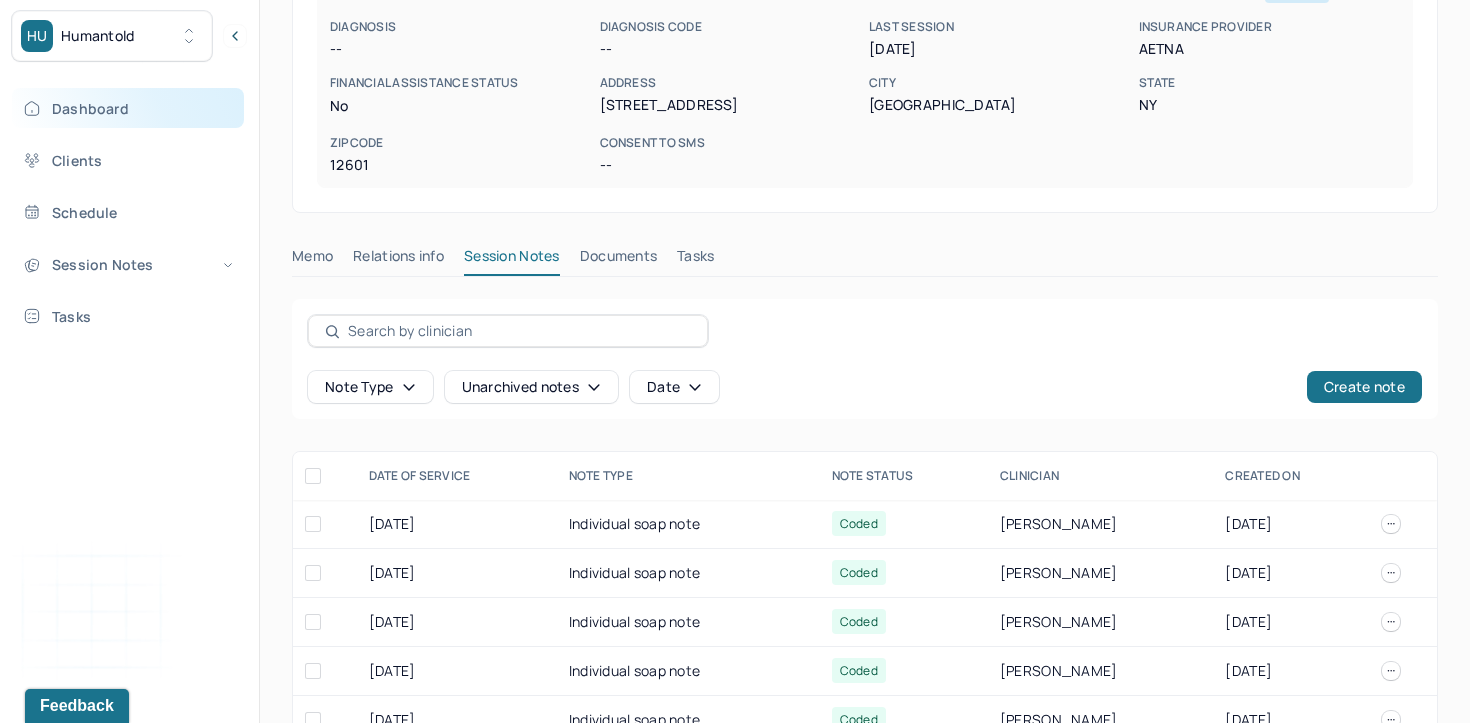 click on "Dashboard" at bounding box center (128, 108) 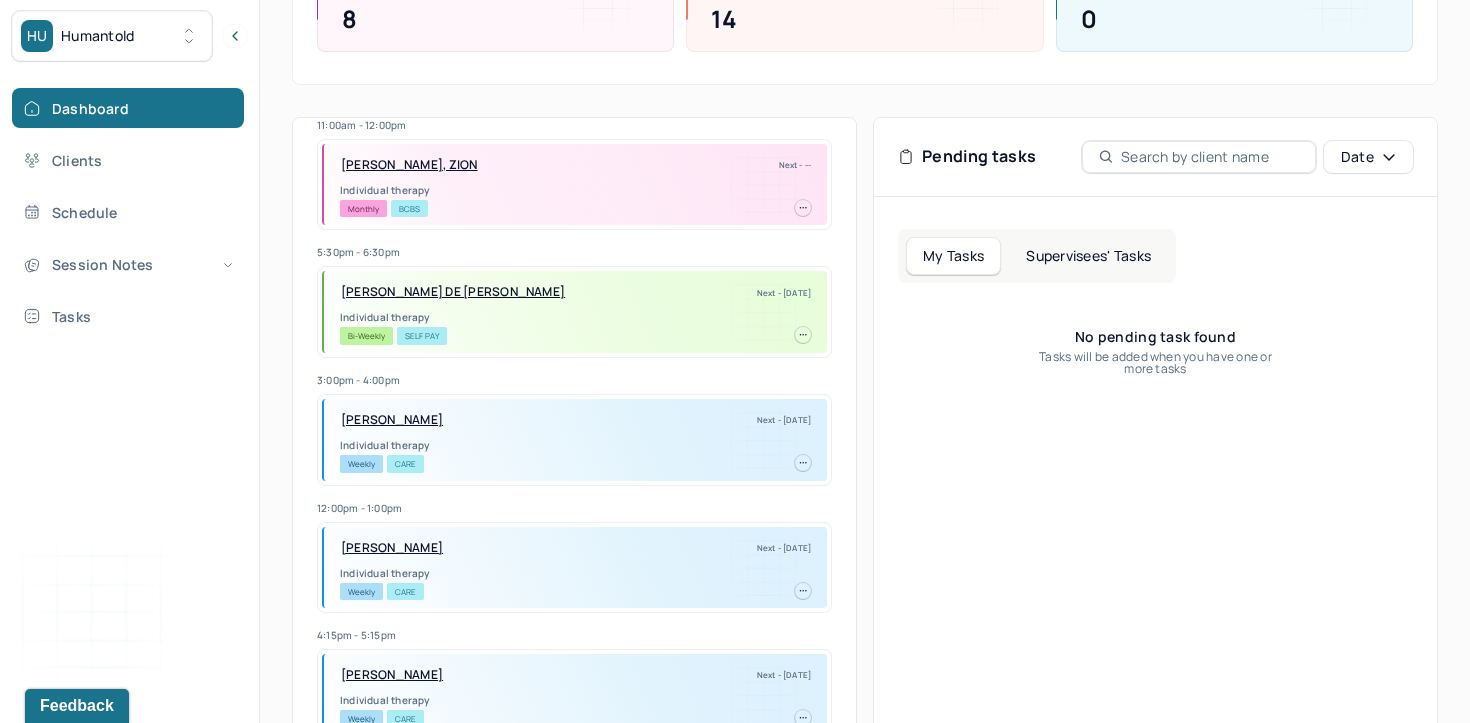 scroll, scrollTop: 0, scrollLeft: 0, axis: both 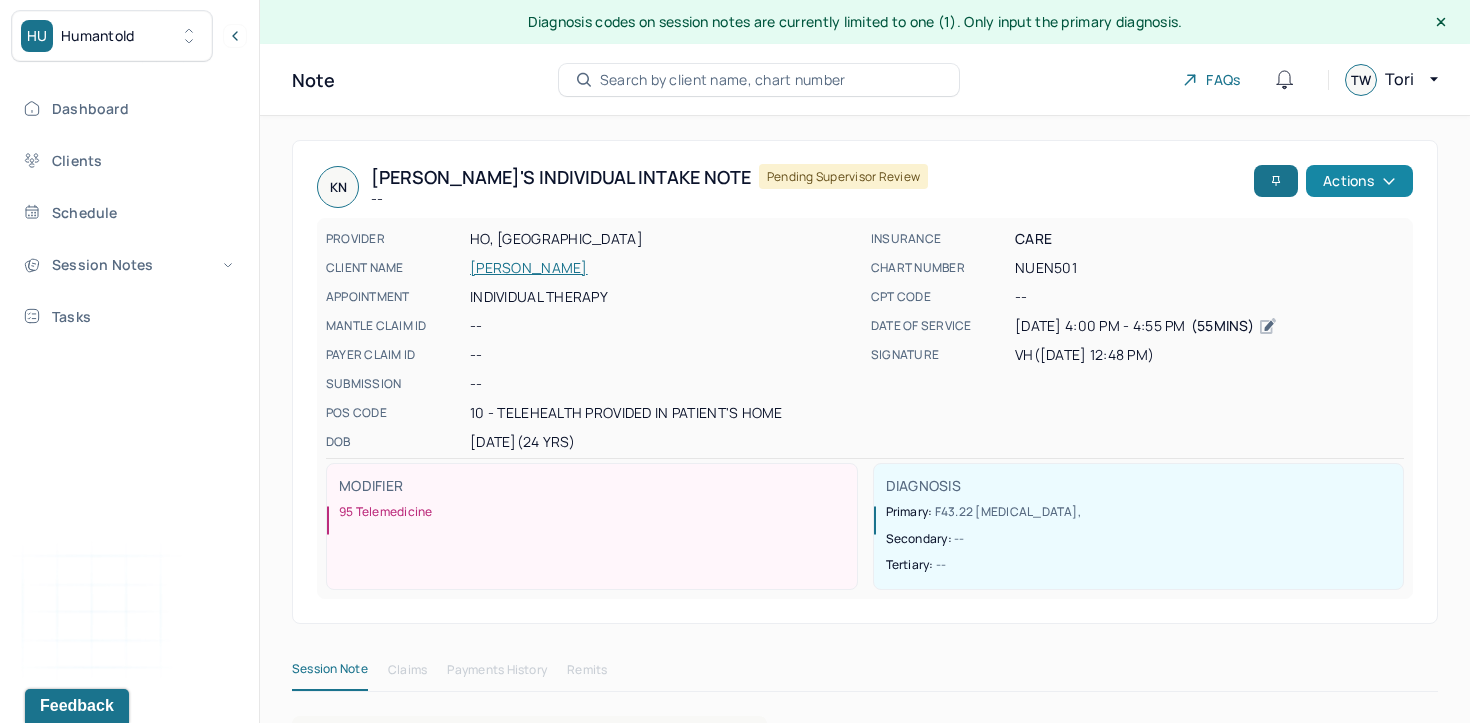click on "Actions" at bounding box center [1359, 181] 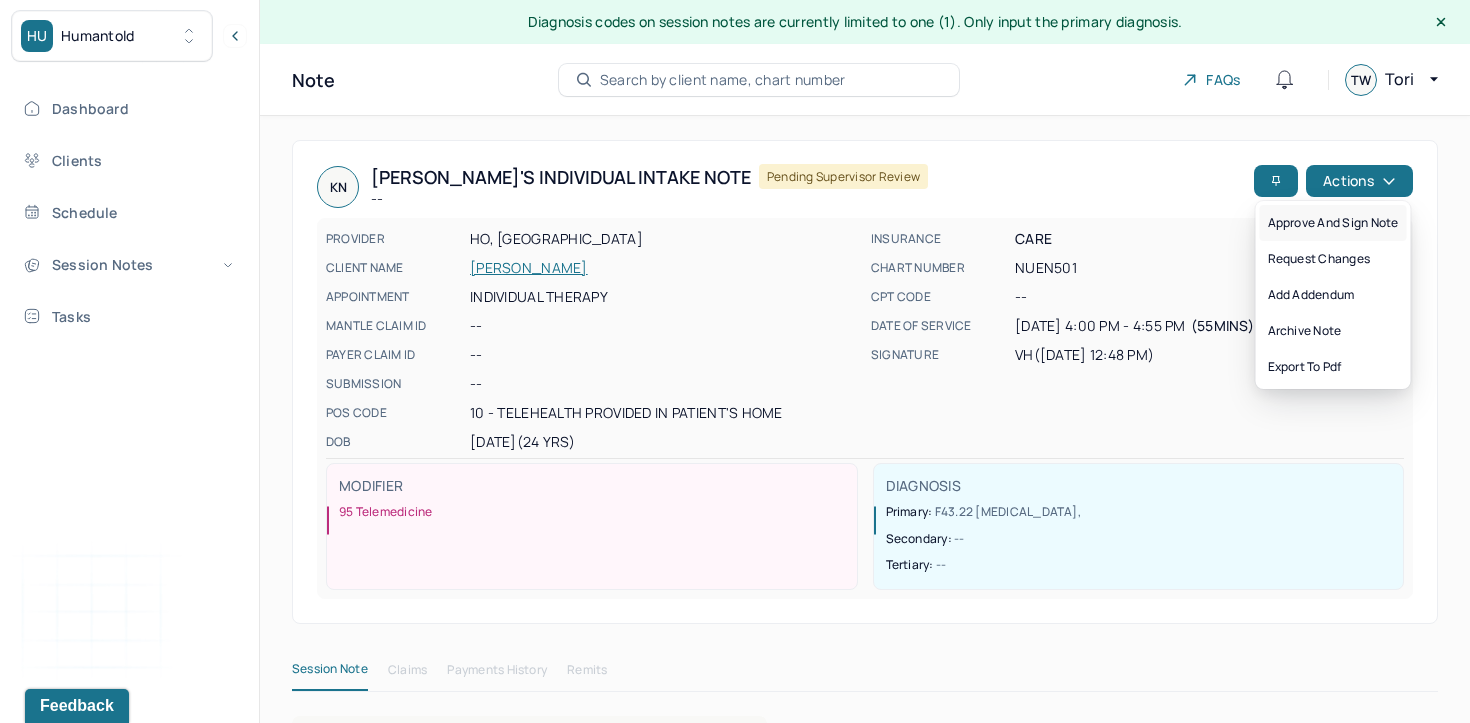click on "Approve and sign note" at bounding box center (1333, 223) 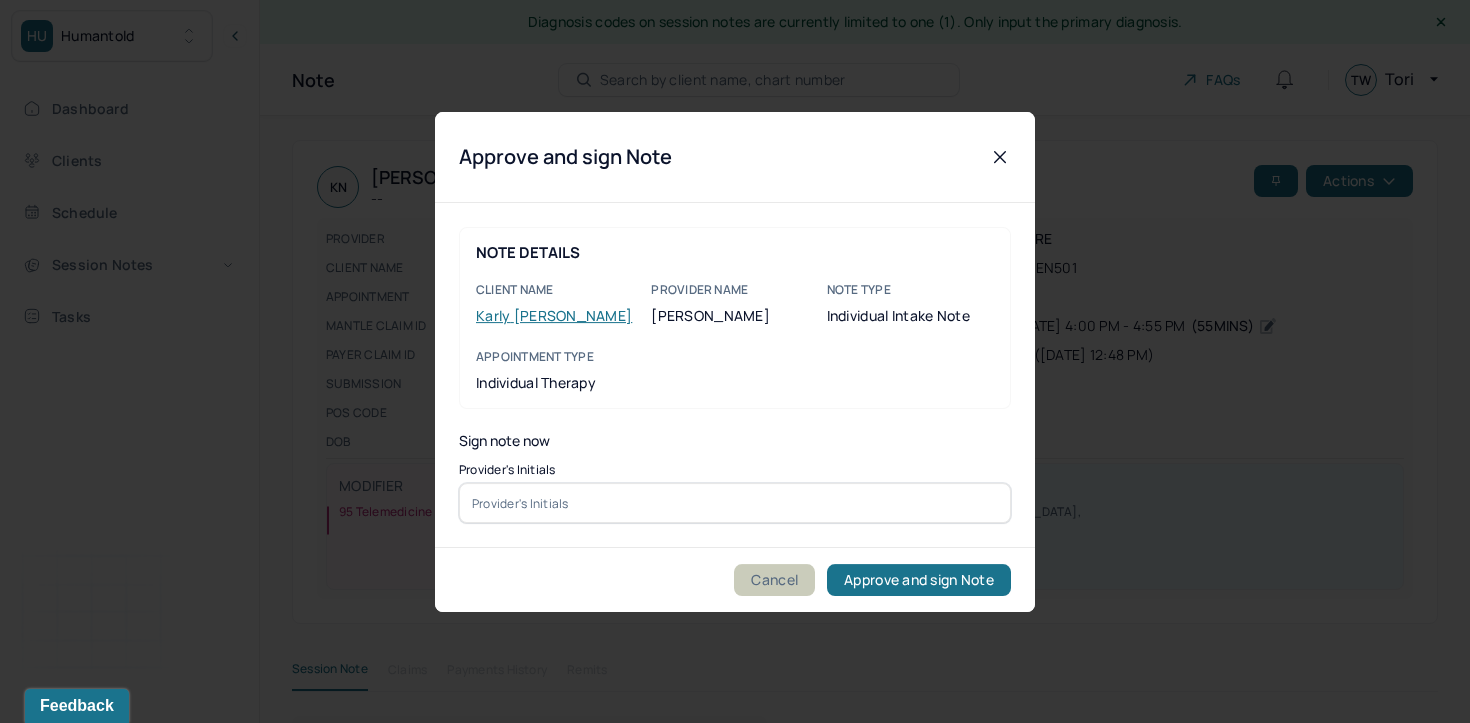 click on "Cancel" at bounding box center [774, 579] 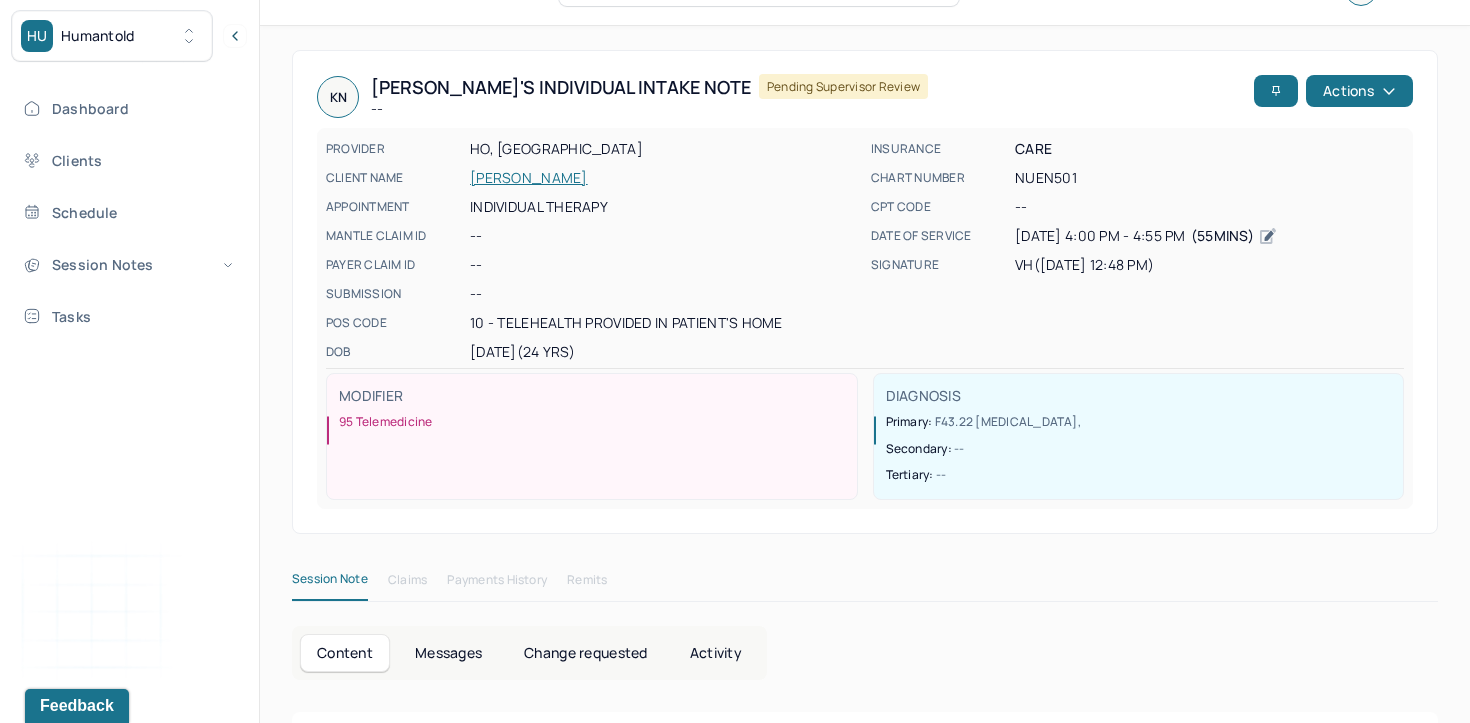 scroll, scrollTop: 0, scrollLeft: 0, axis: both 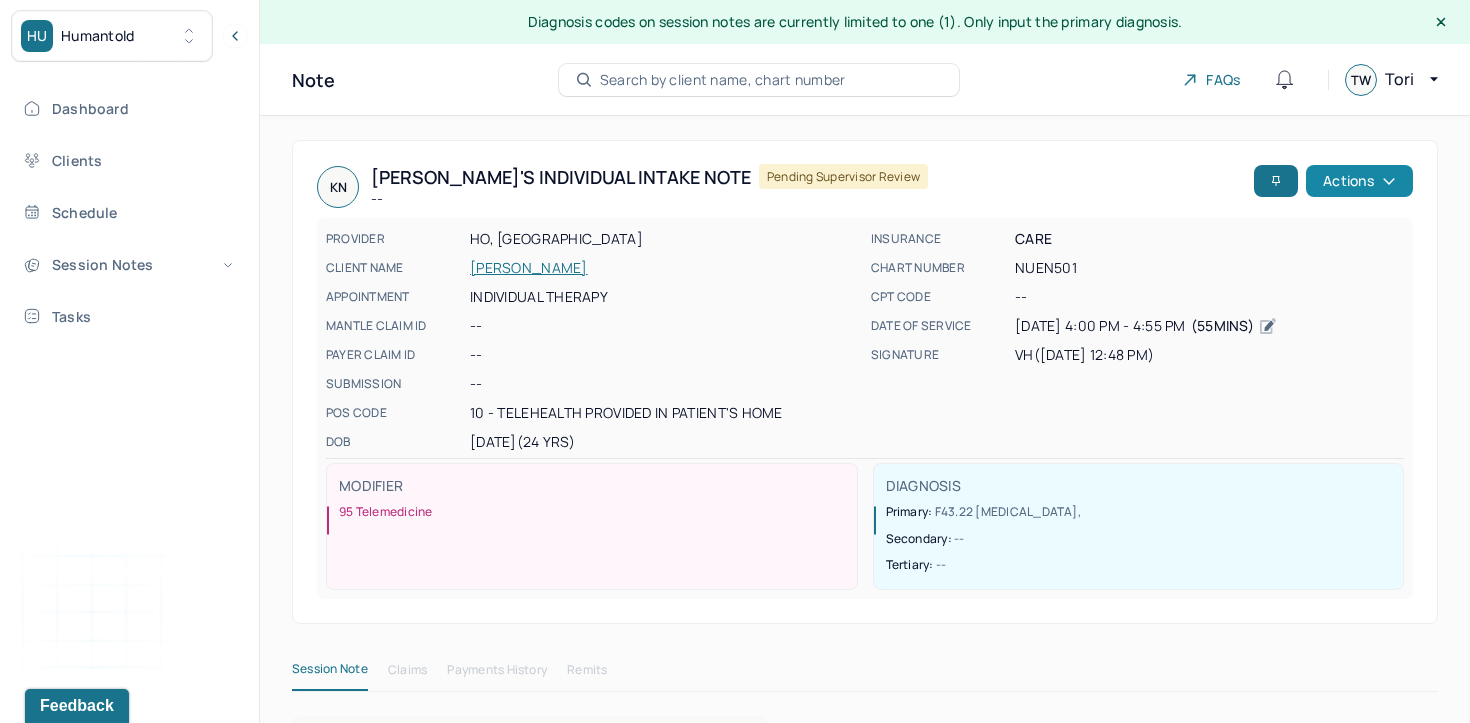 click on "Actions" at bounding box center (1359, 181) 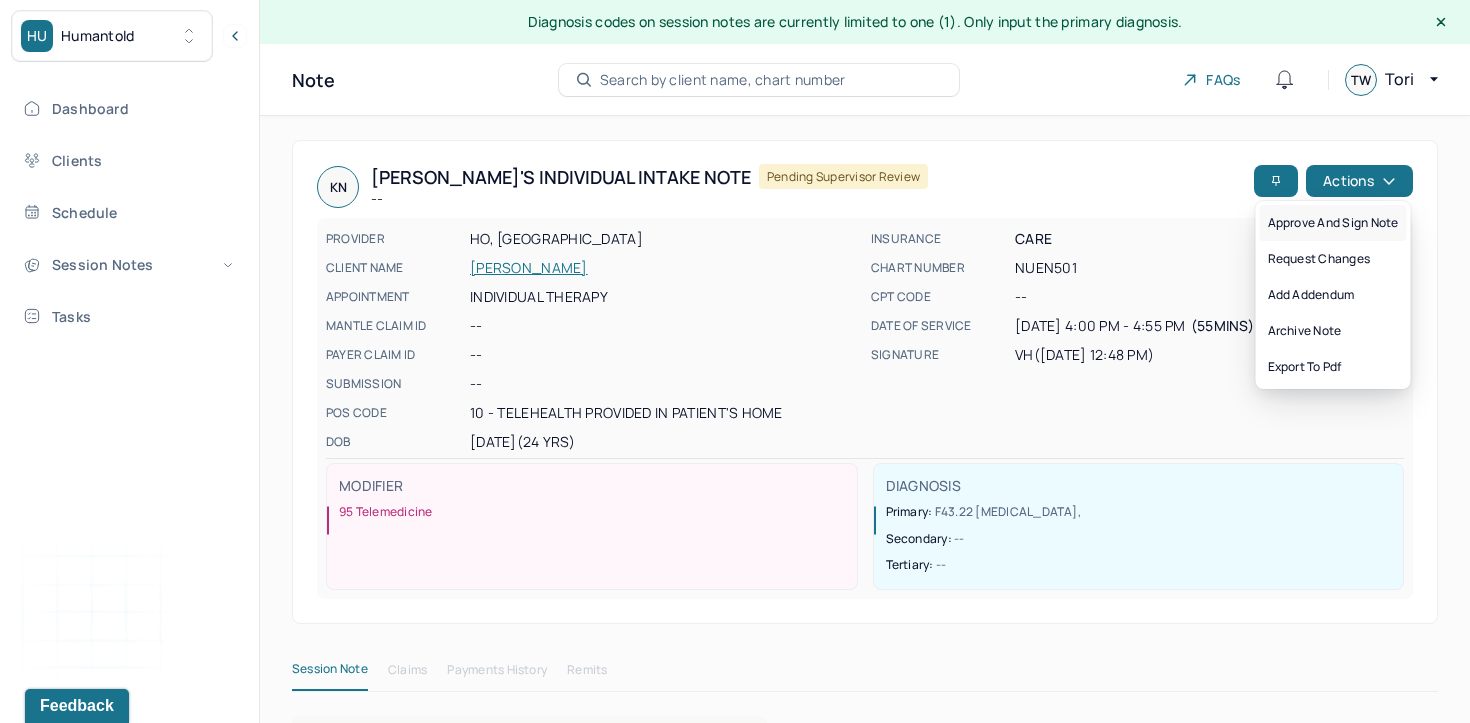 click on "Approve and sign note" at bounding box center [1333, 223] 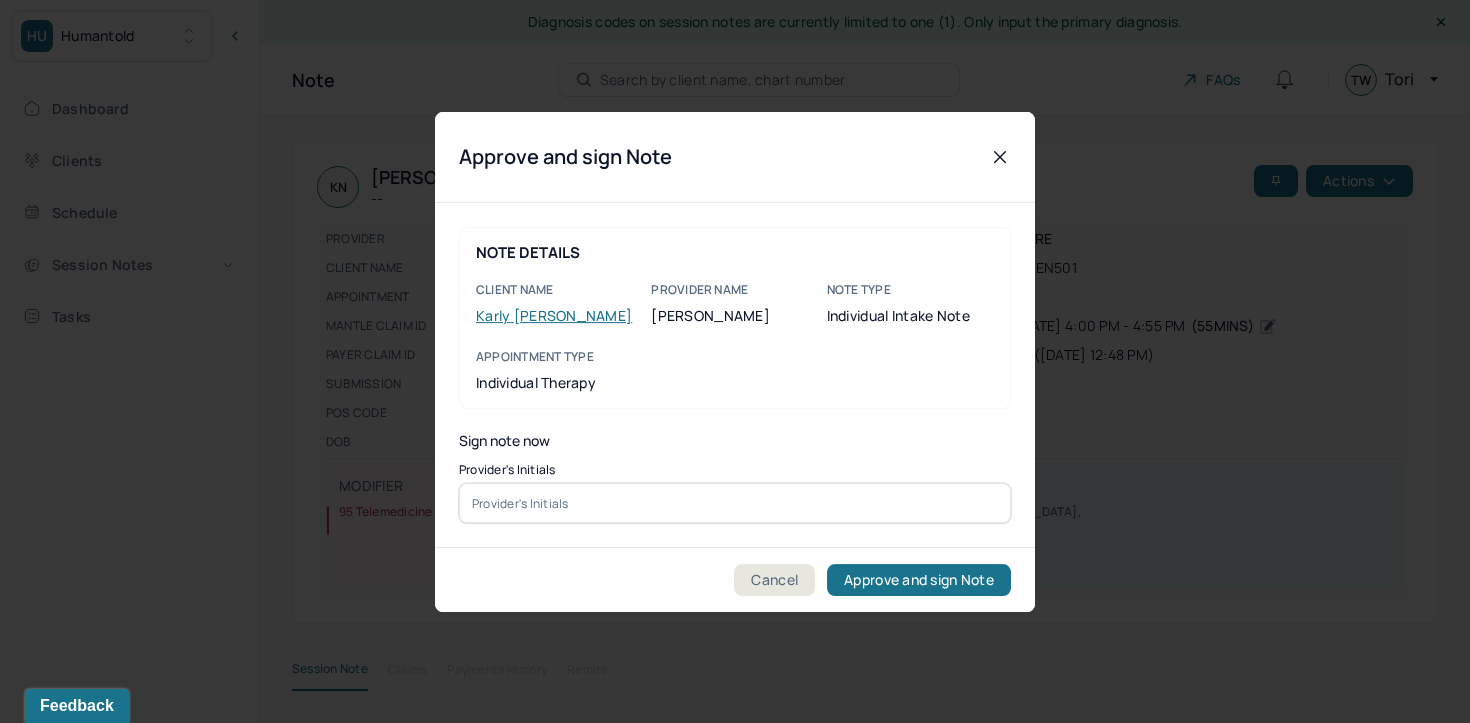 click at bounding box center (735, 503) 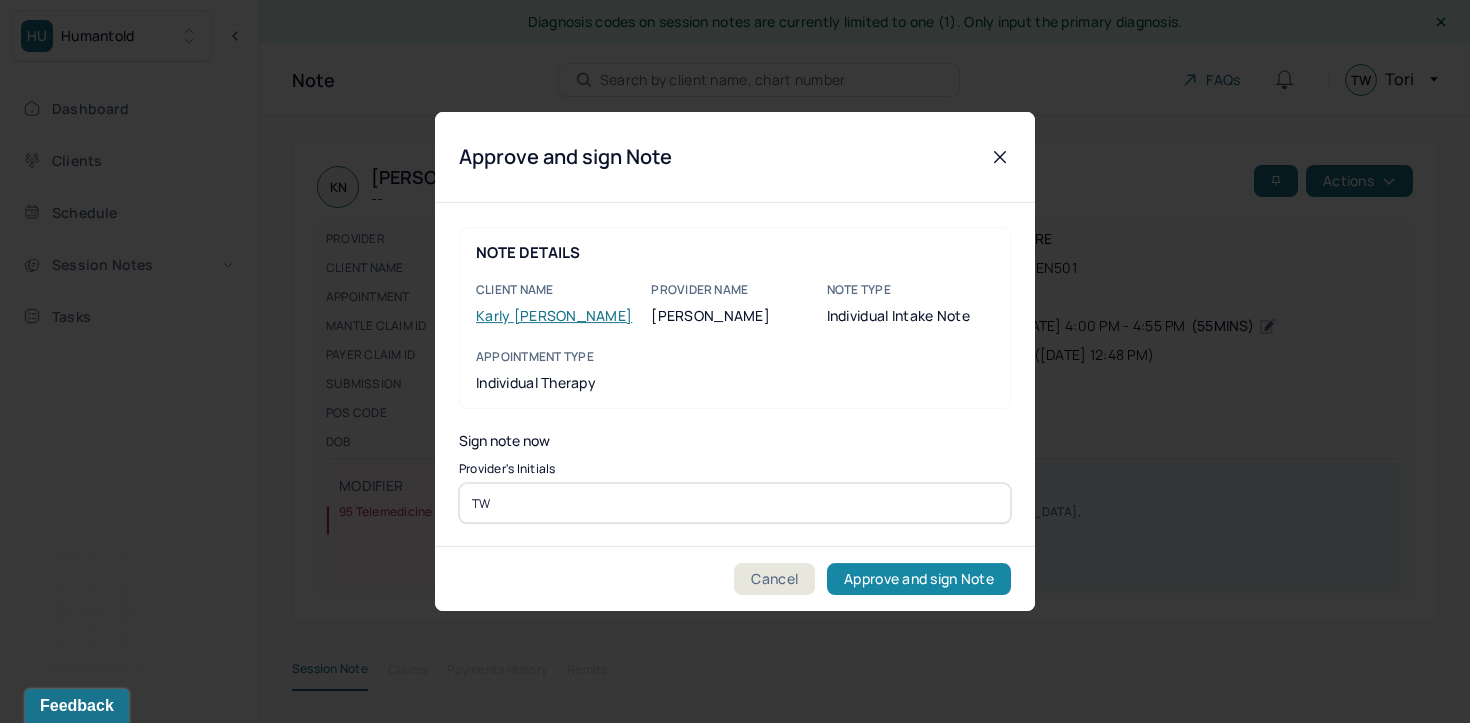 type on "TW" 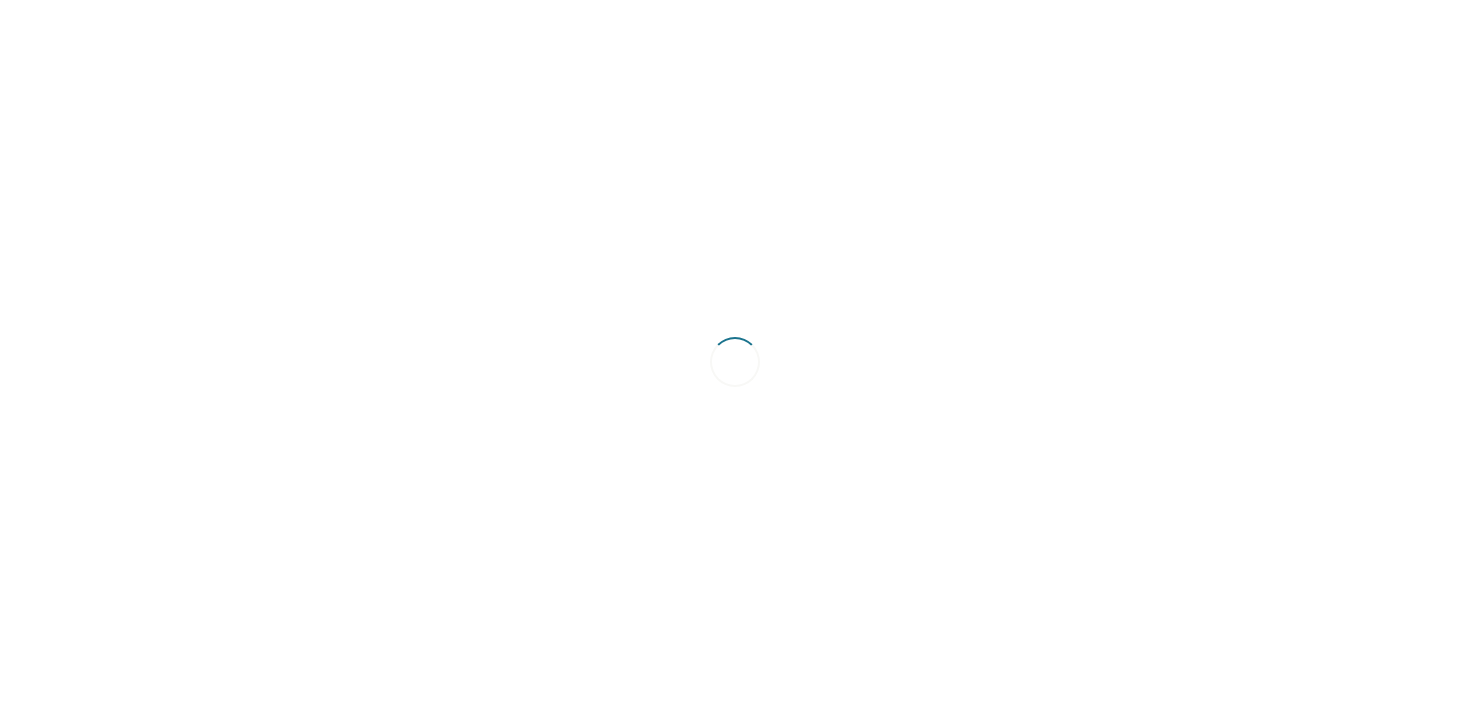 scroll, scrollTop: 0, scrollLeft: 0, axis: both 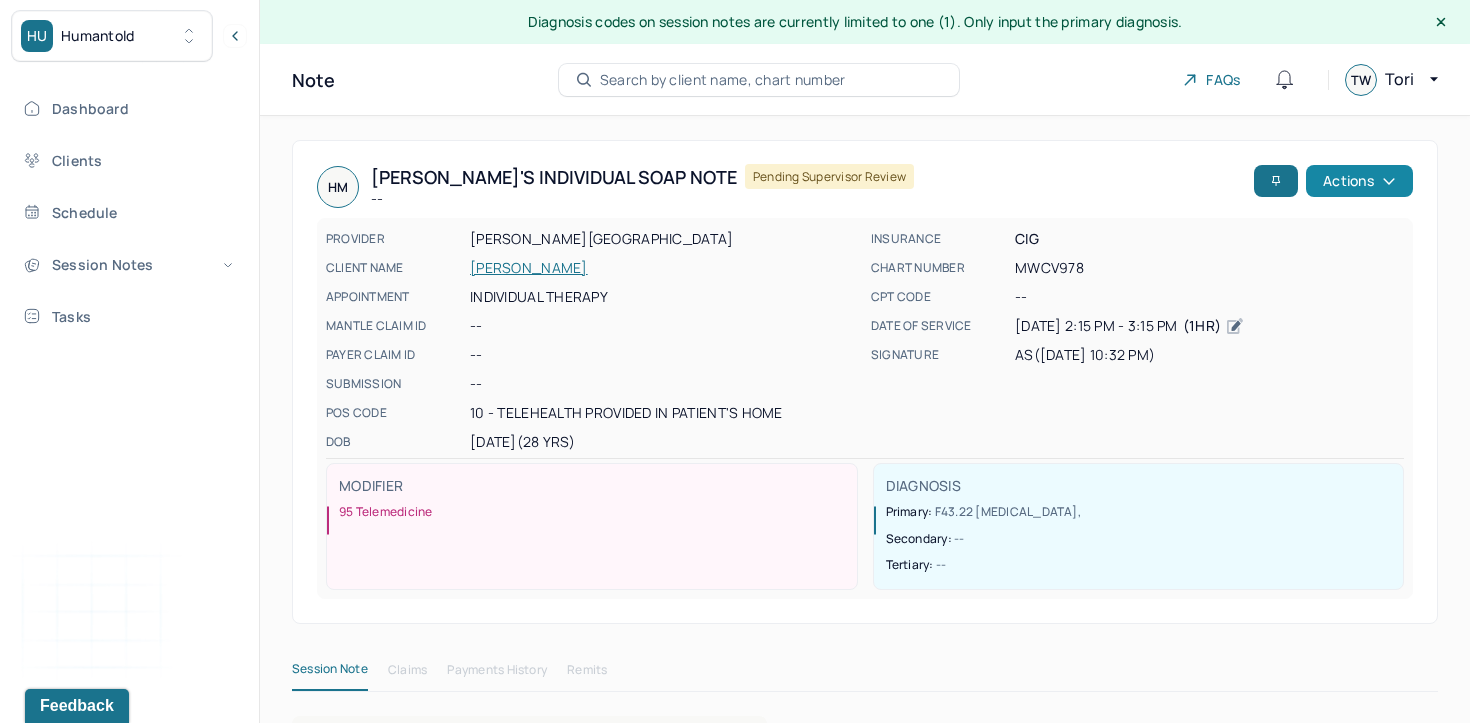 click on "Actions" at bounding box center (1359, 181) 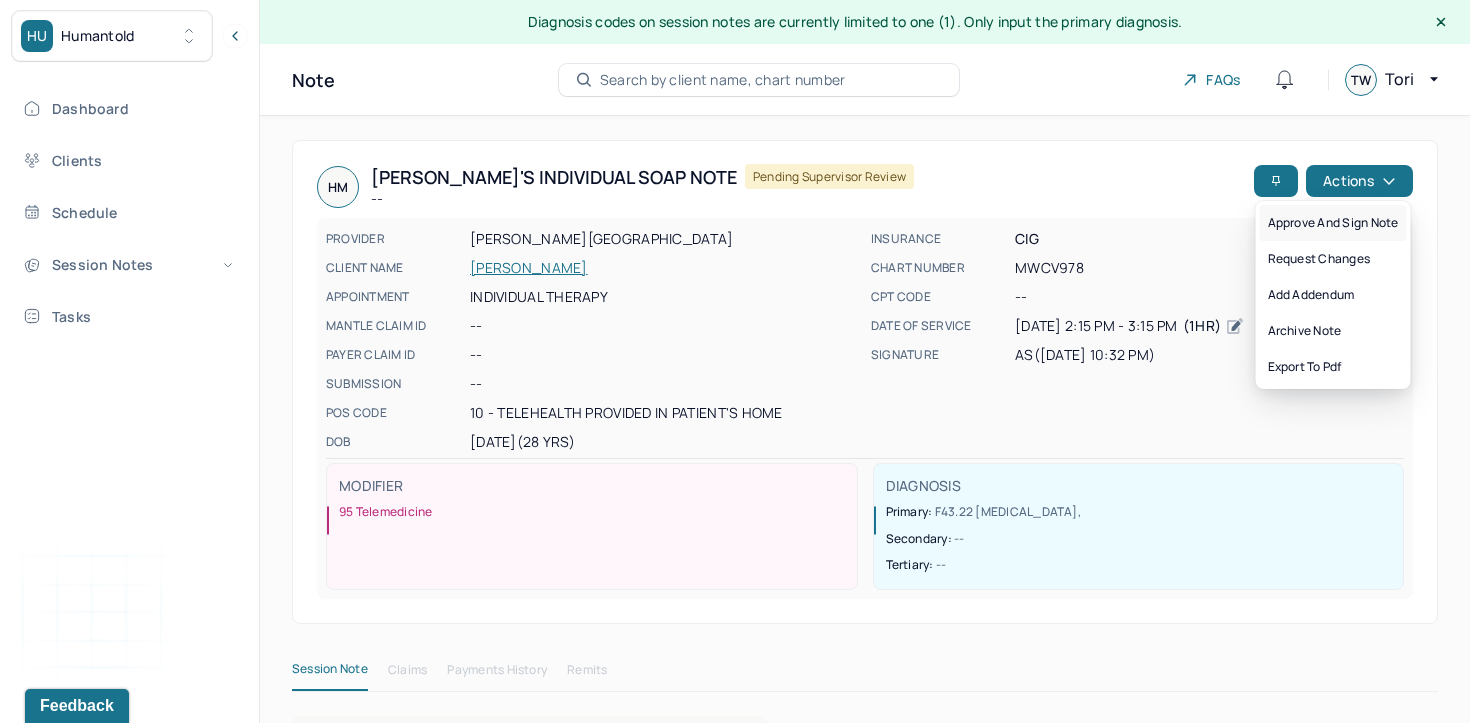 click on "Approve and sign note" at bounding box center [1333, 223] 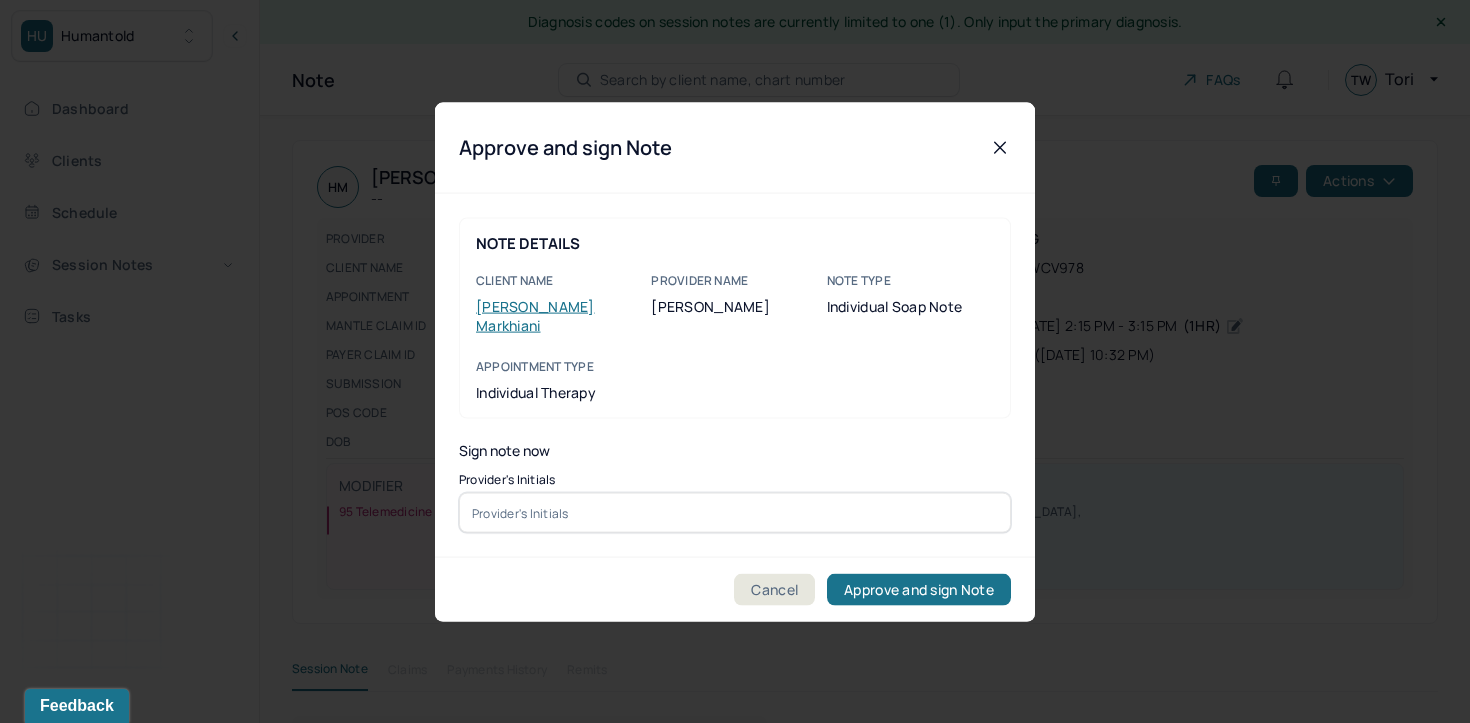 click at bounding box center (735, 513) 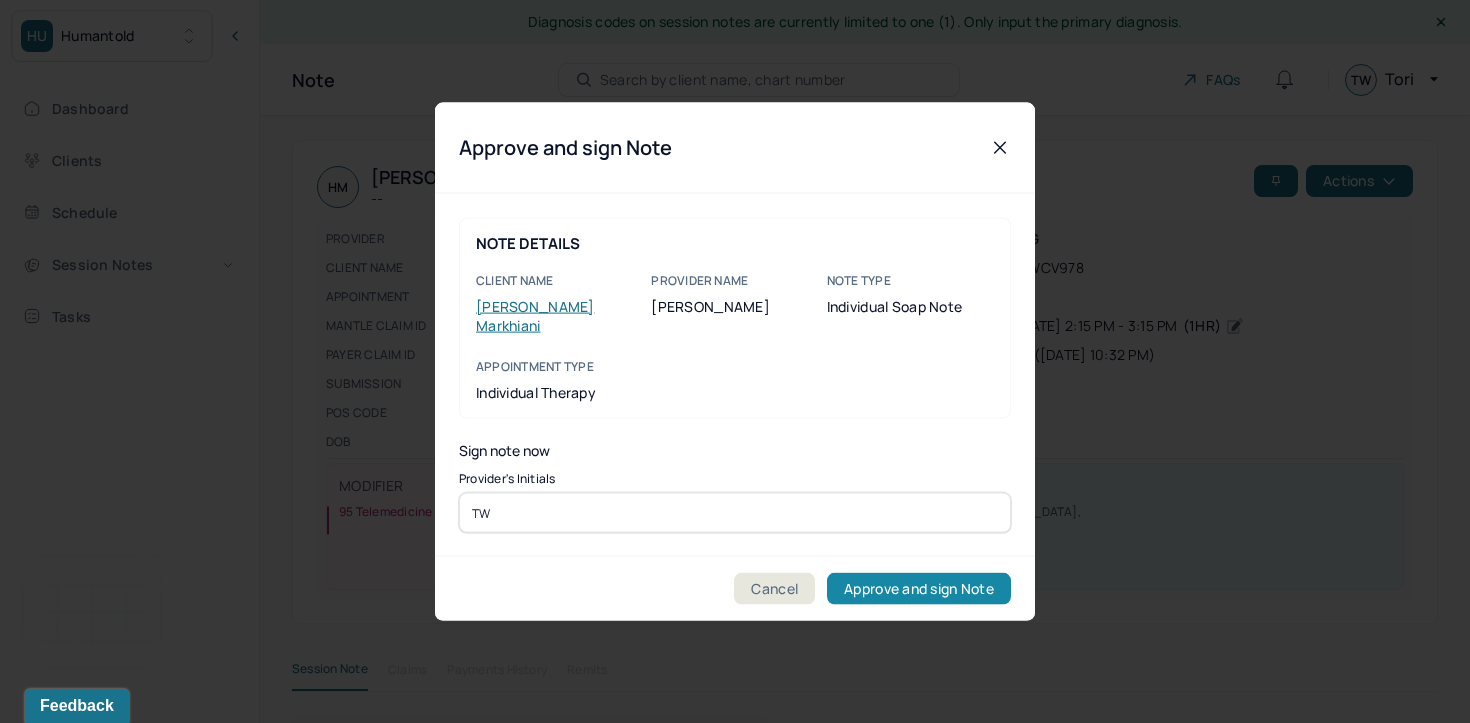 type on "TW" 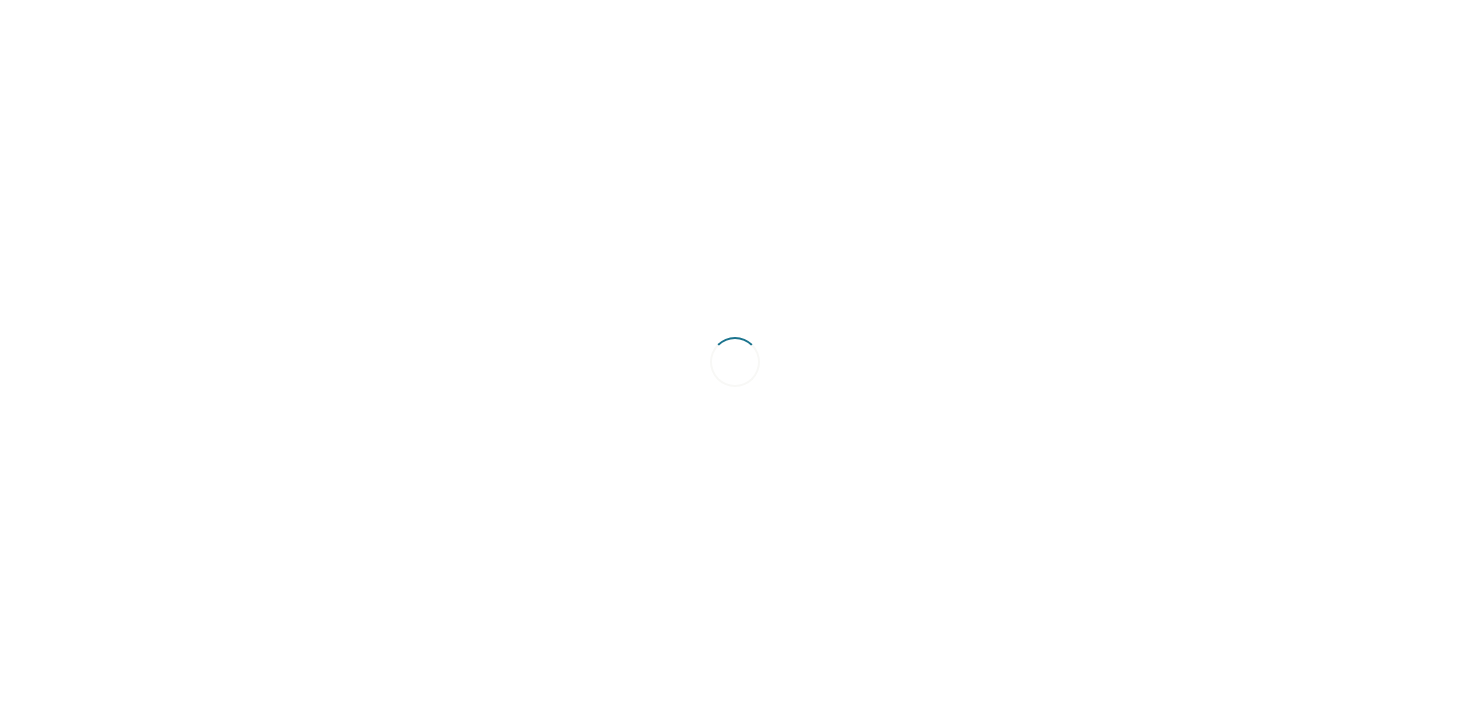 scroll, scrollTop: 0, scrollLeft: 0, axis: both 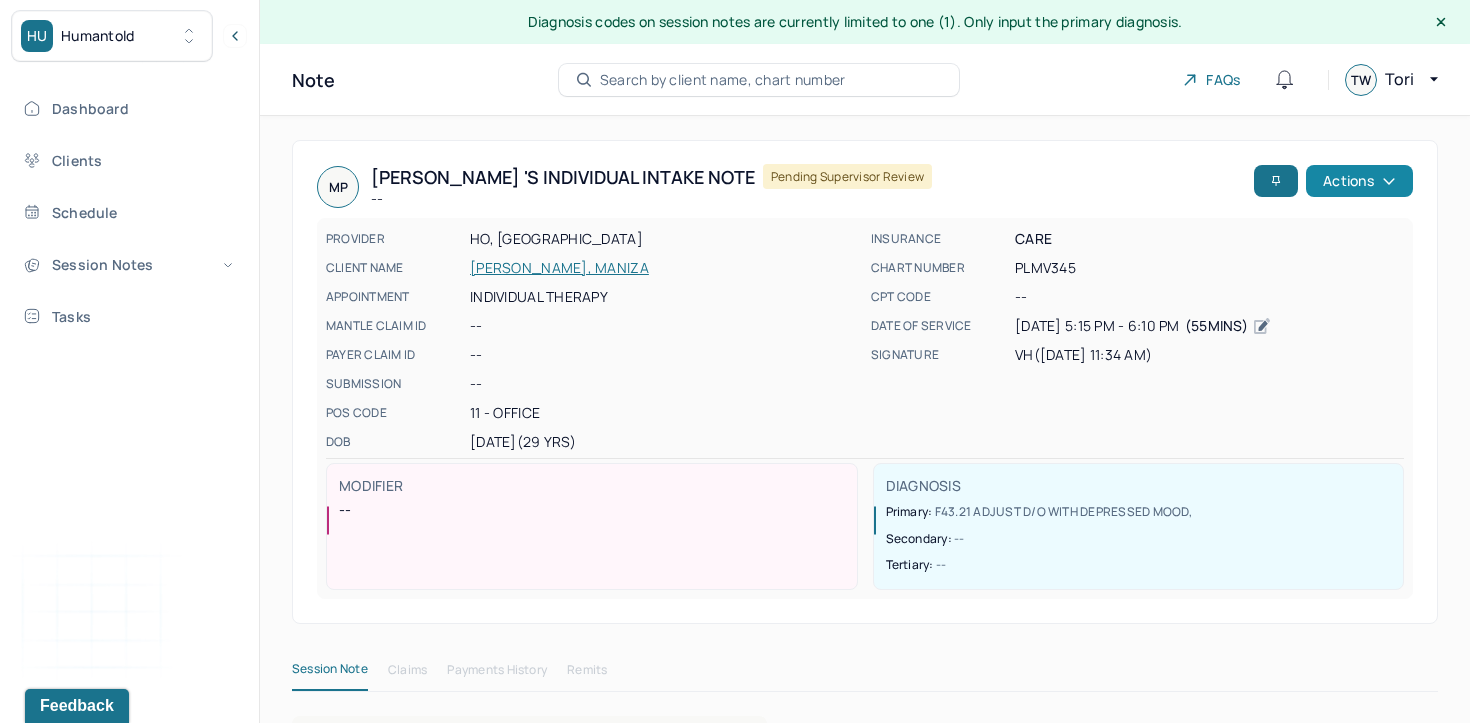 click on "Actions" at bounding box center [1359, 181] 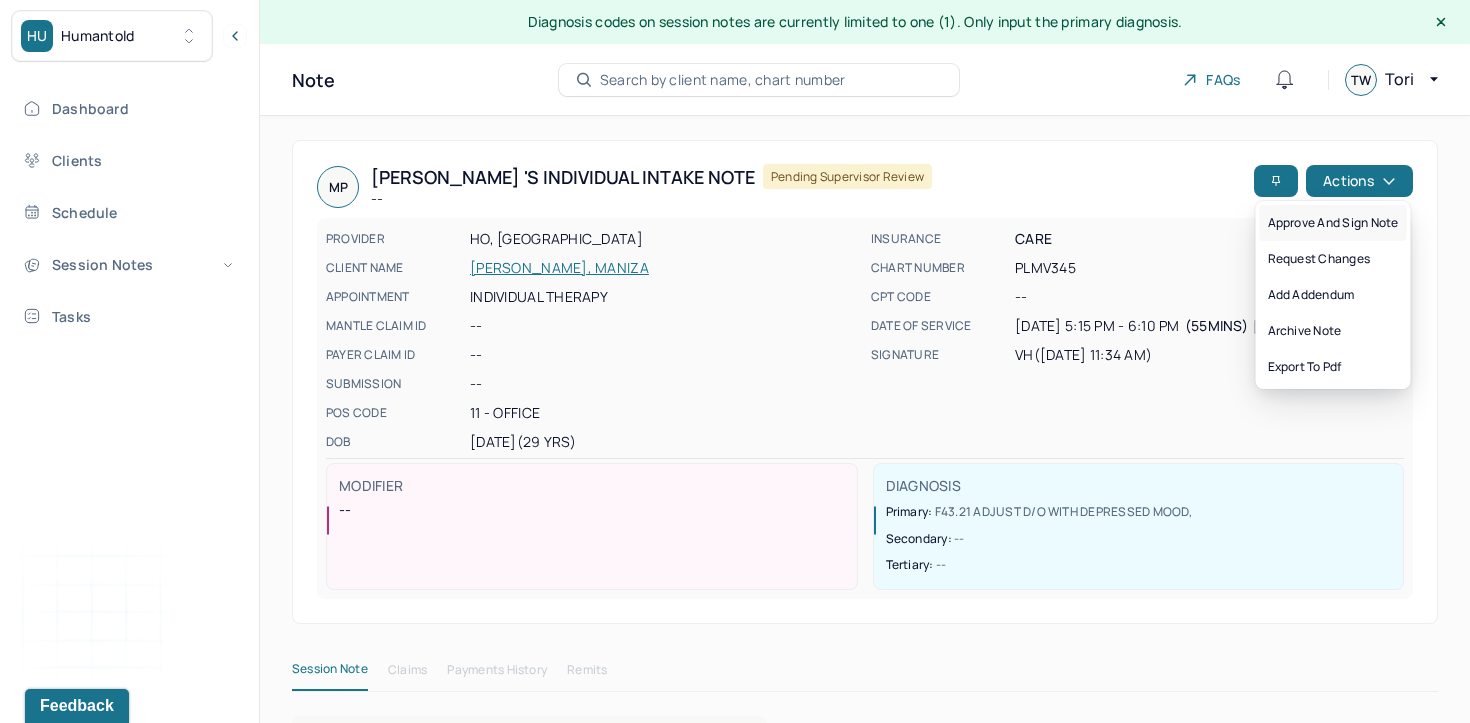 click on "Approve and sign note" at bounding box center (1333, 223) 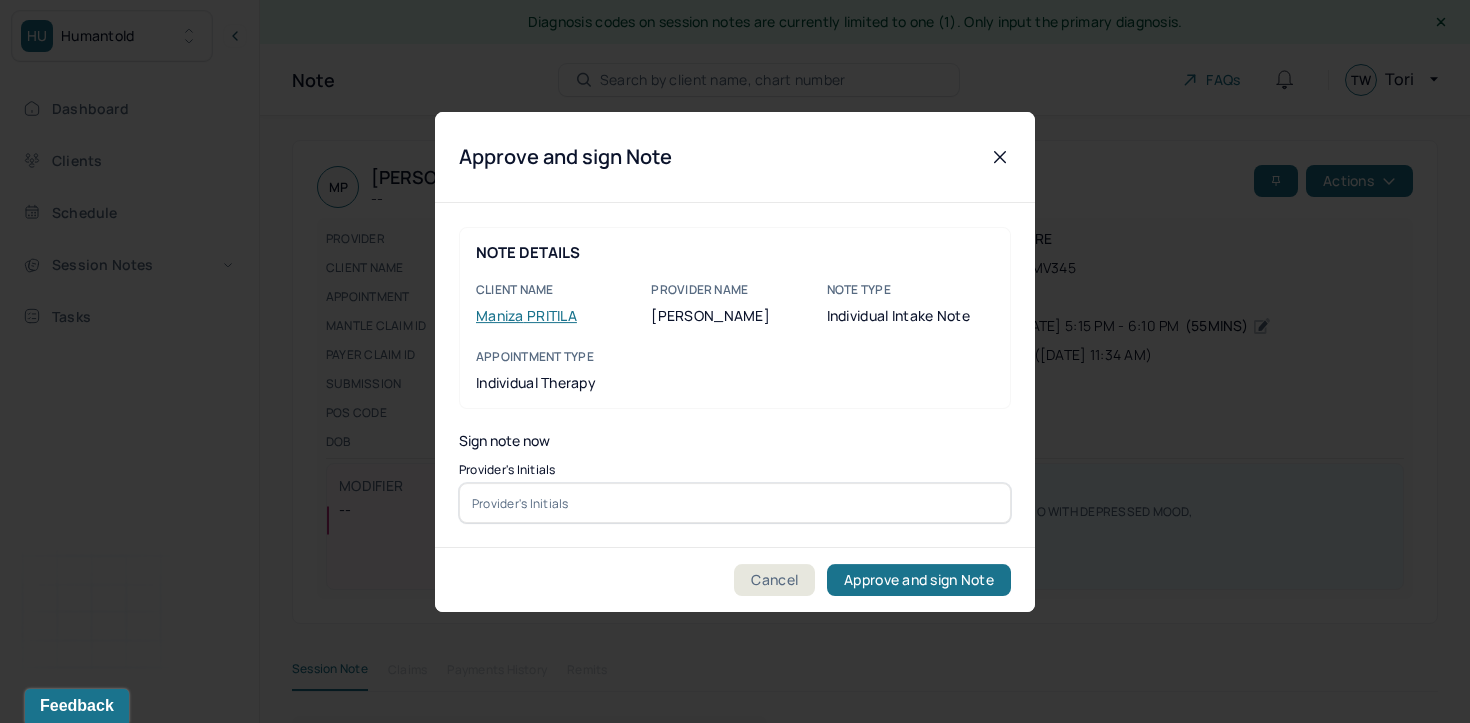 click at bounding box center [735, 503] 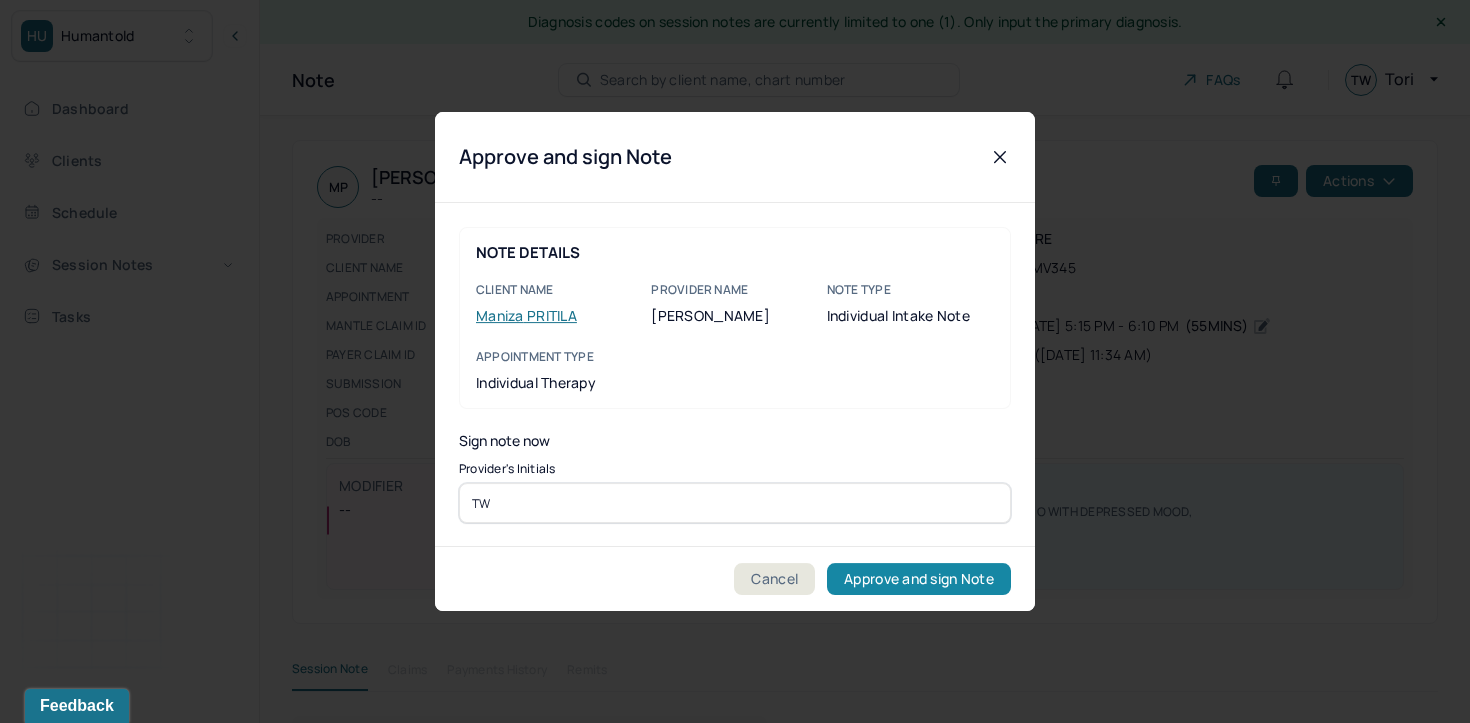 type on "TW" 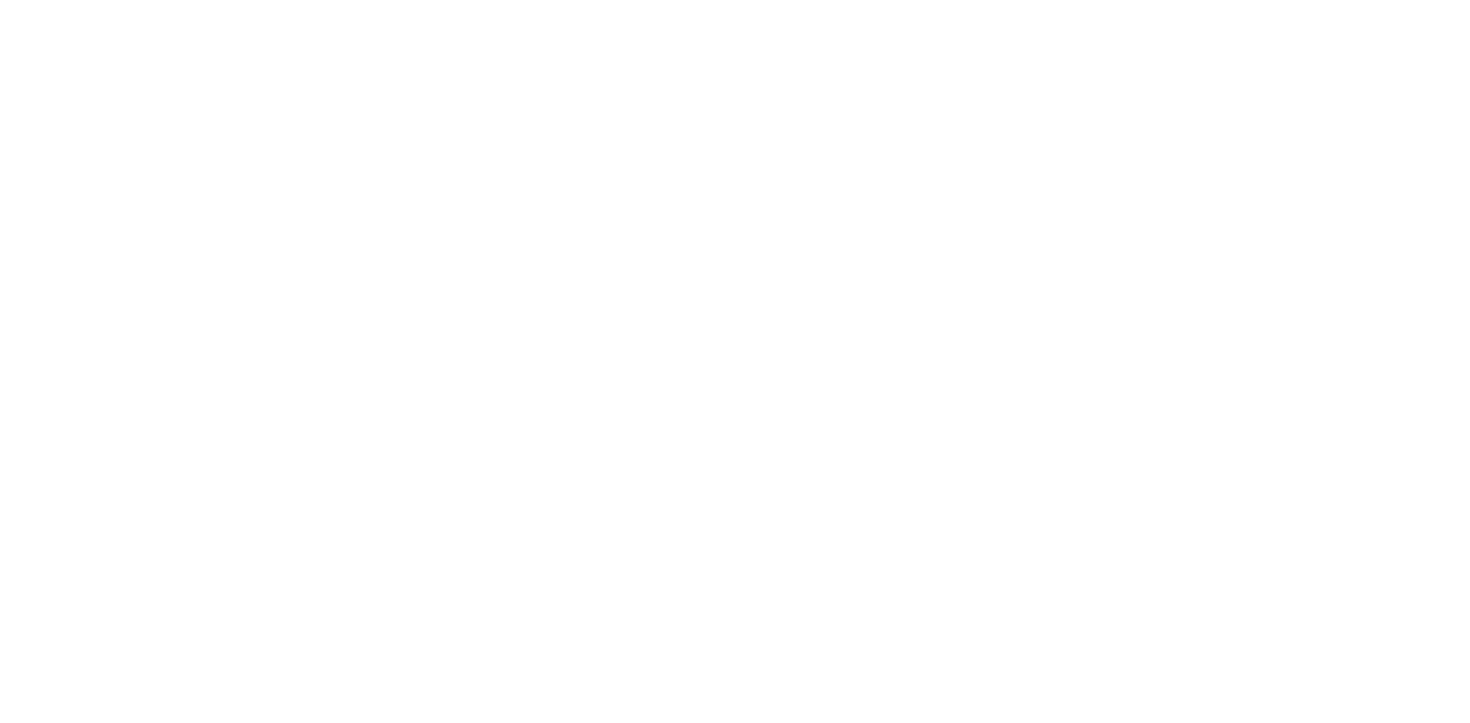 scroll, scrollTop: 0, scrollLeft: 0, axis: both 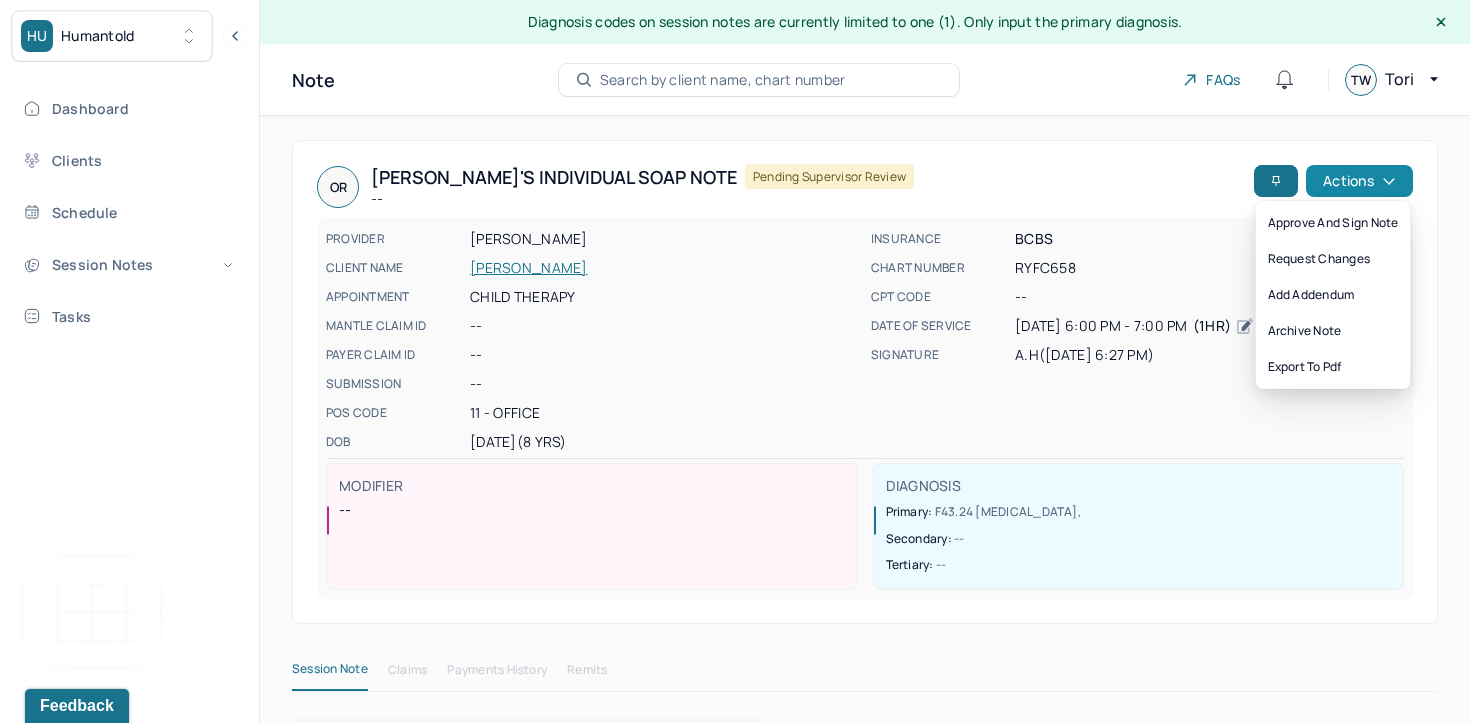 click on "Actions" at bounding box center (1359, 181) 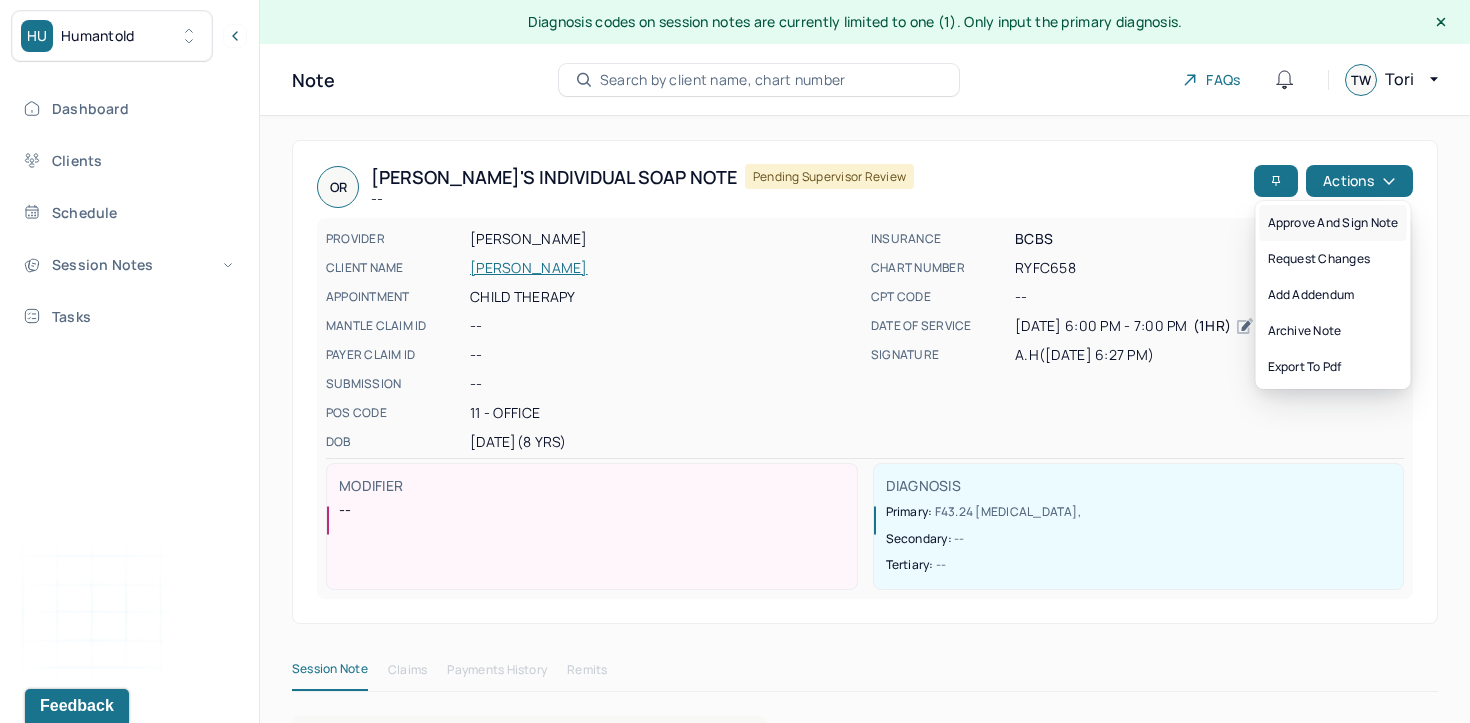 click on "Approve and sign note" at bounding box center [1333, 223] 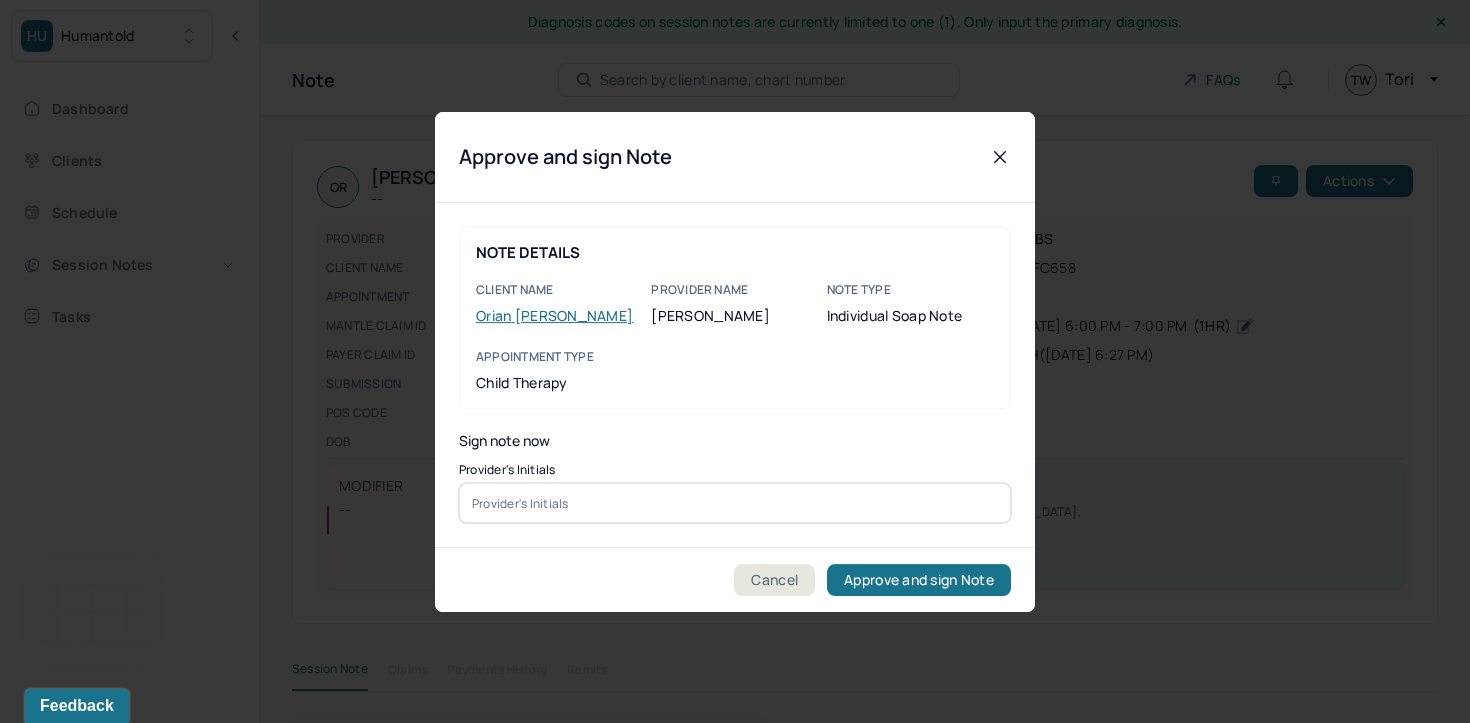 click at bounding box center (735, 503) 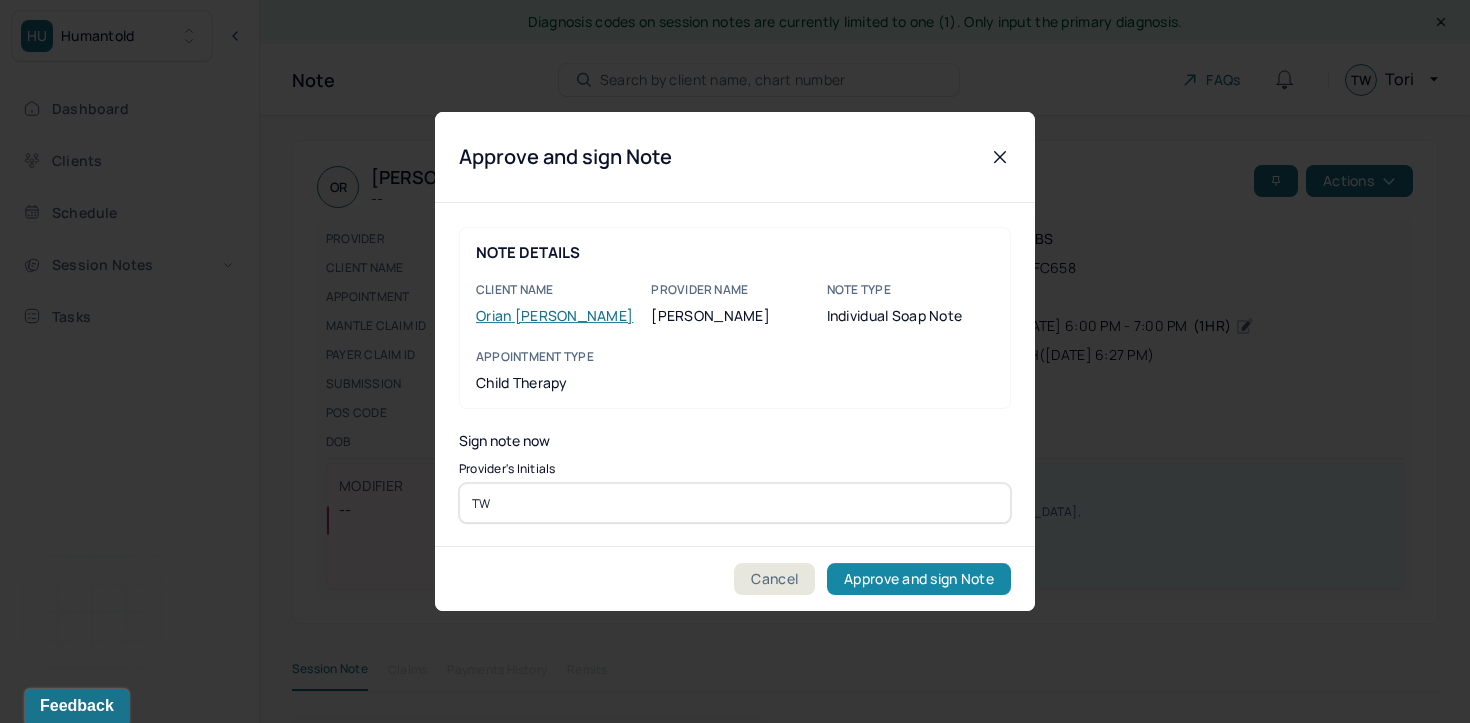type on "TW" 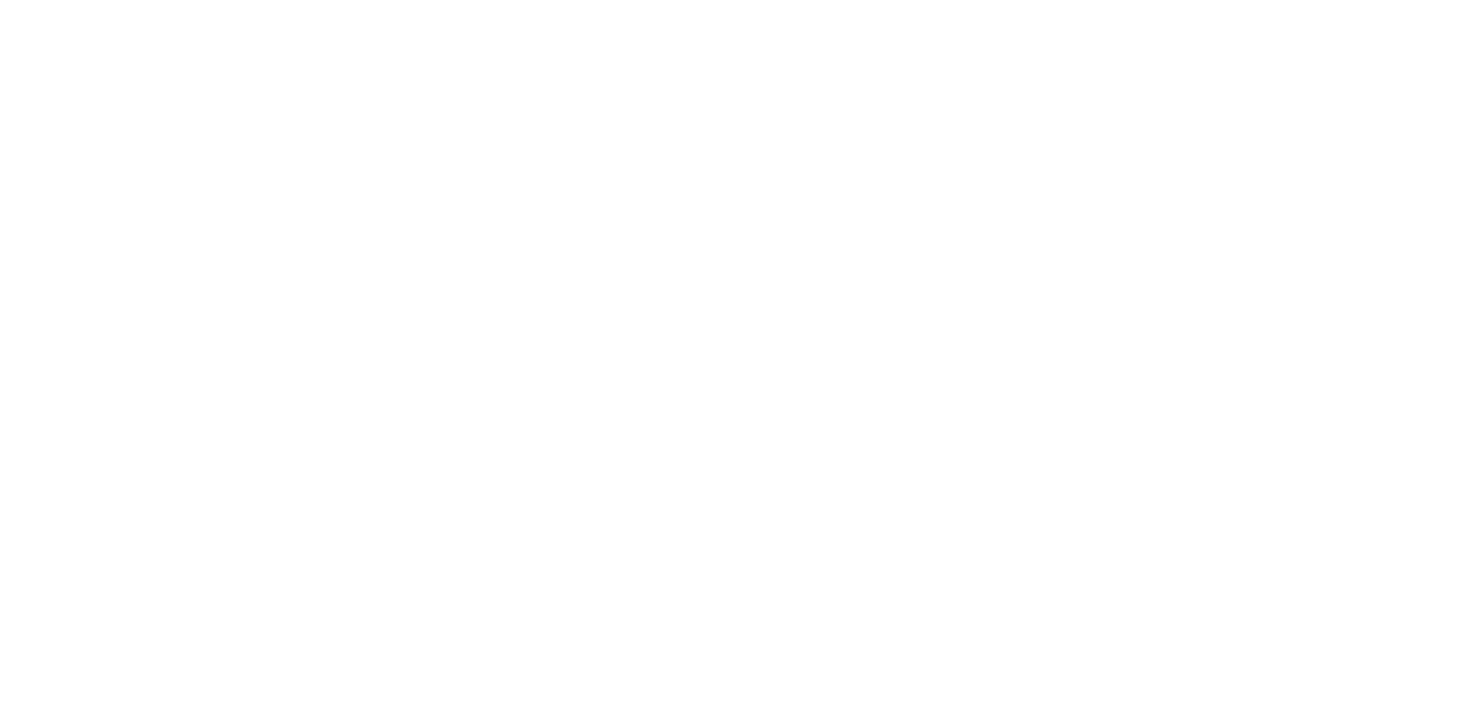 scroll, scrollTop: 0, scrollLeft: 0, axis: both 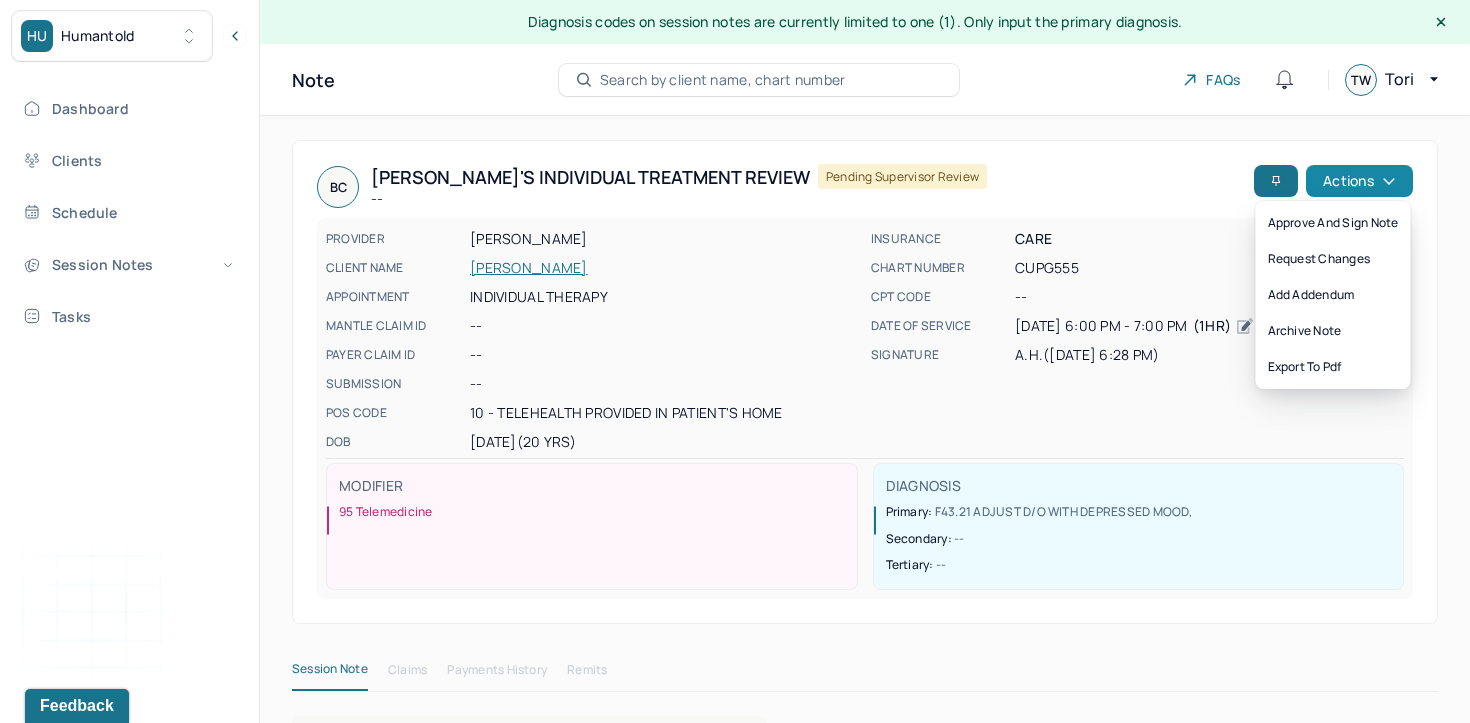 click on "Actions" at bounding box center (1359, 181) 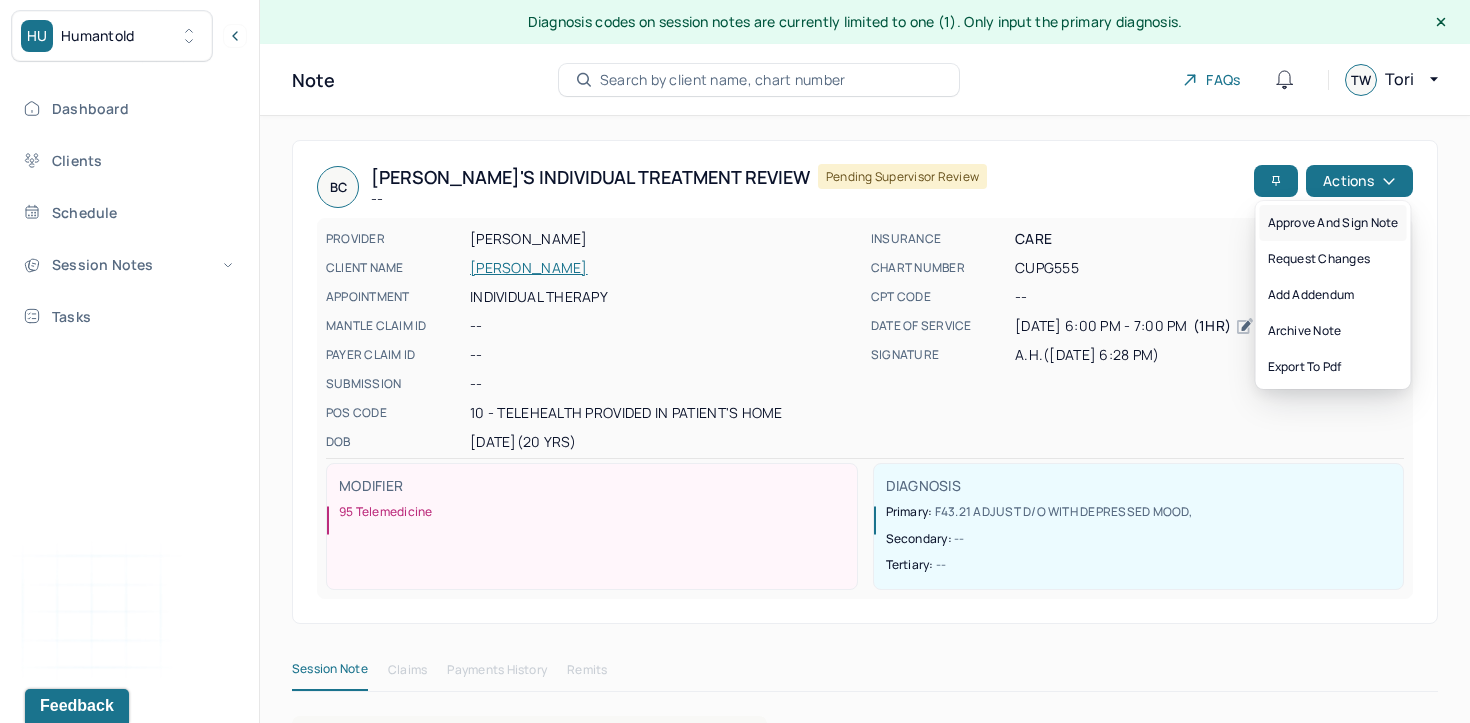 click on "Approve and sign note" at bounding box center (1333, 223) 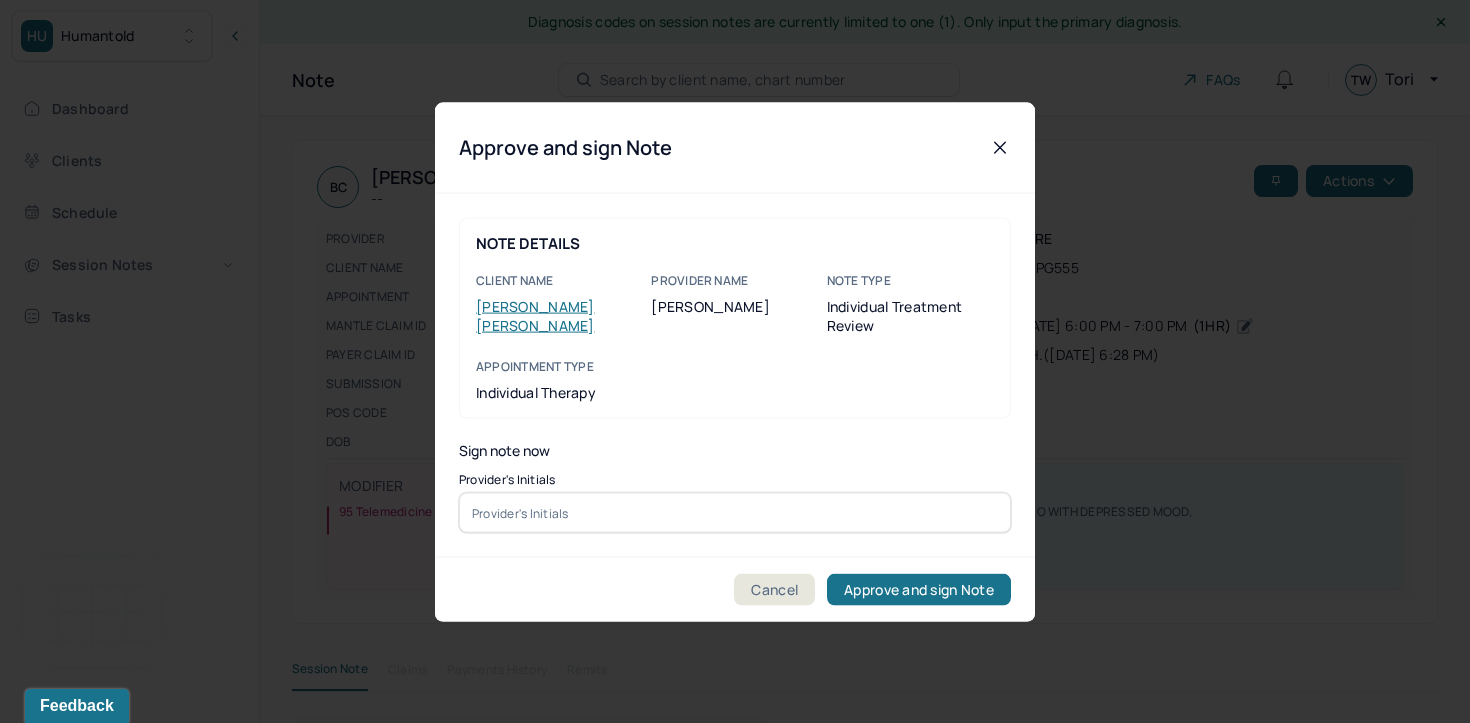 click at bounding box center (735, 513) 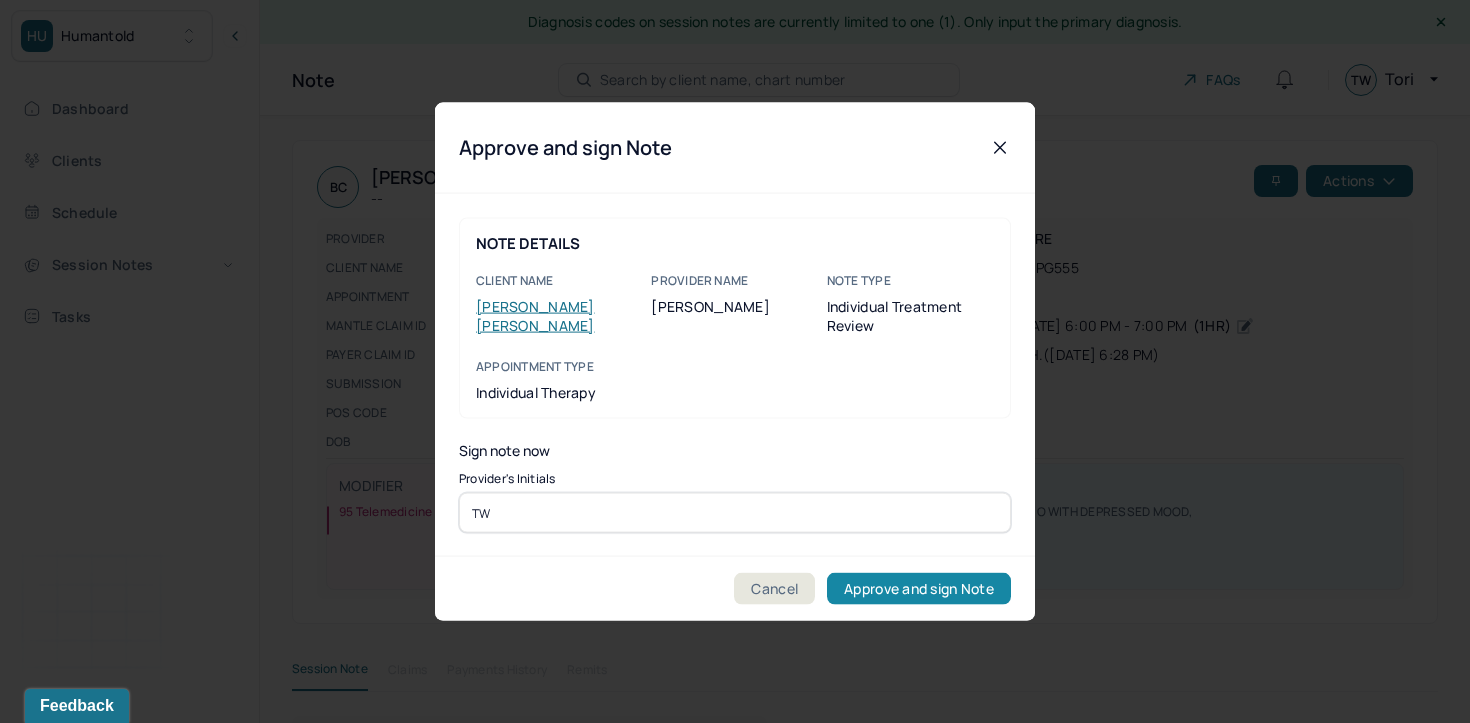 type on "TW" 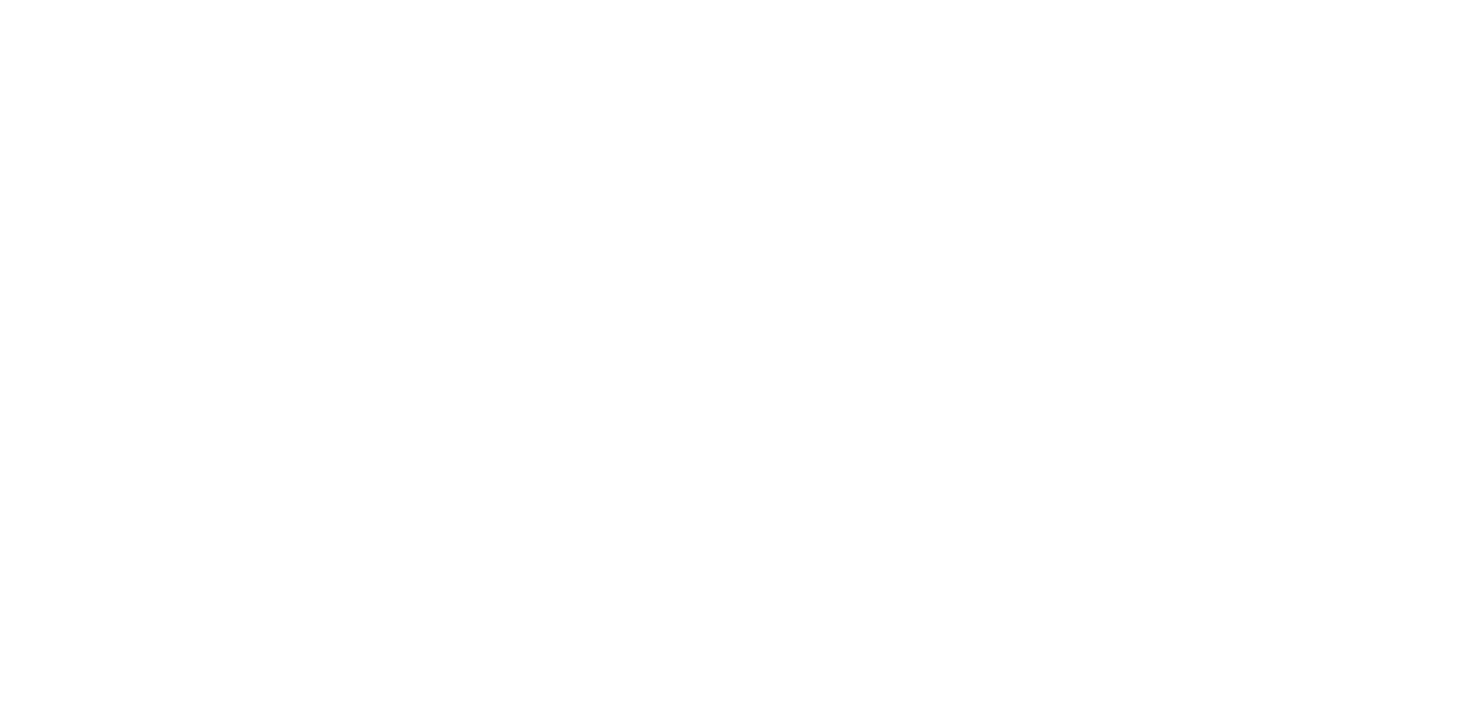 scroll, scrollTop: 0, scrollLeft: 0, axis: both 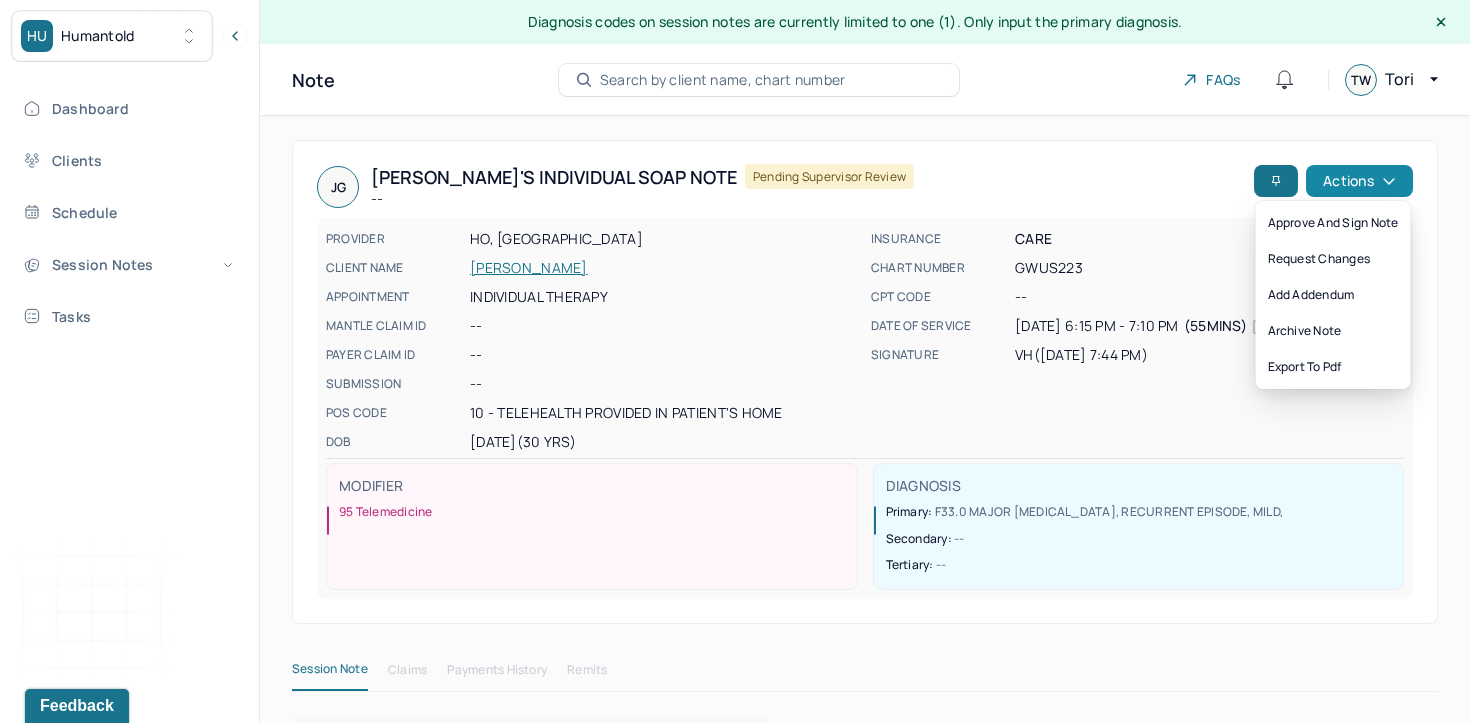 click on "Actions" at bounding box center (1359, 181) 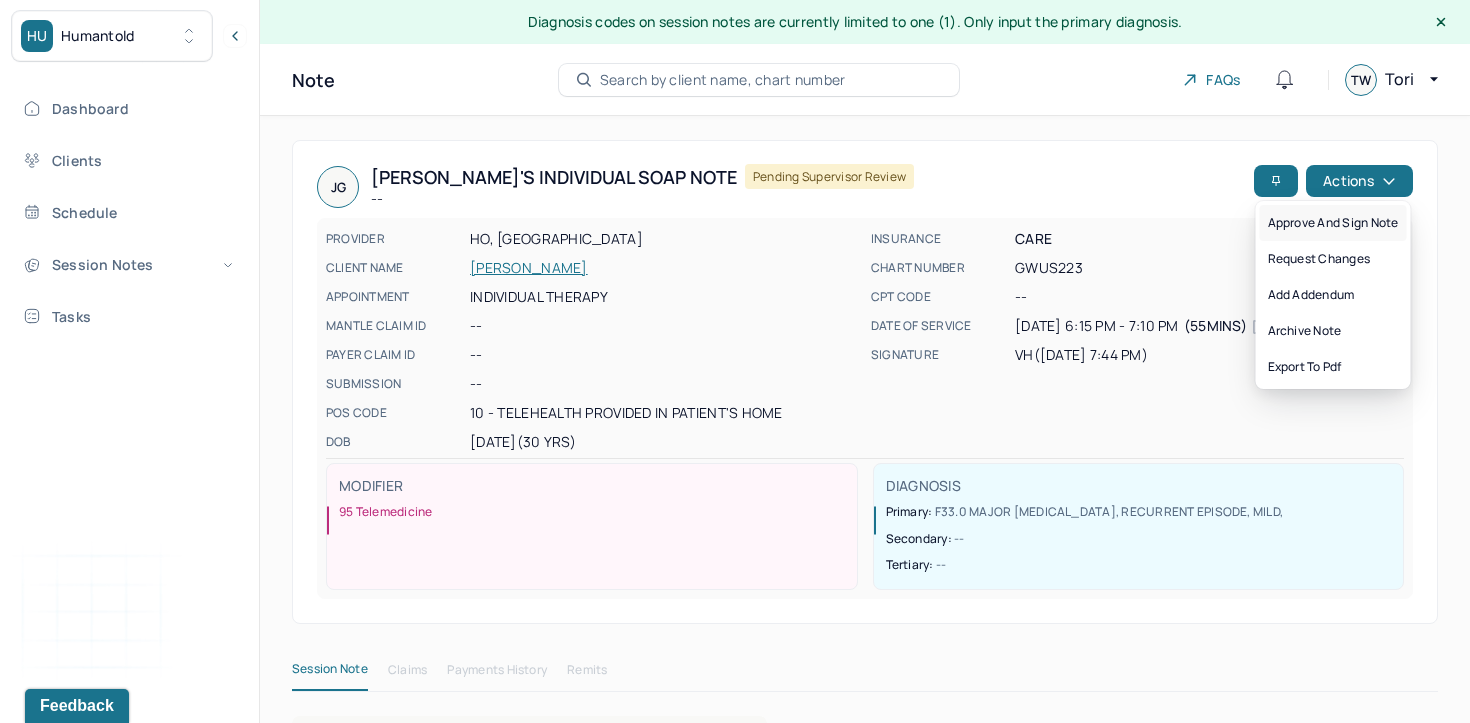 click on "Approve and sign note" at bounding box center [1333, 223] 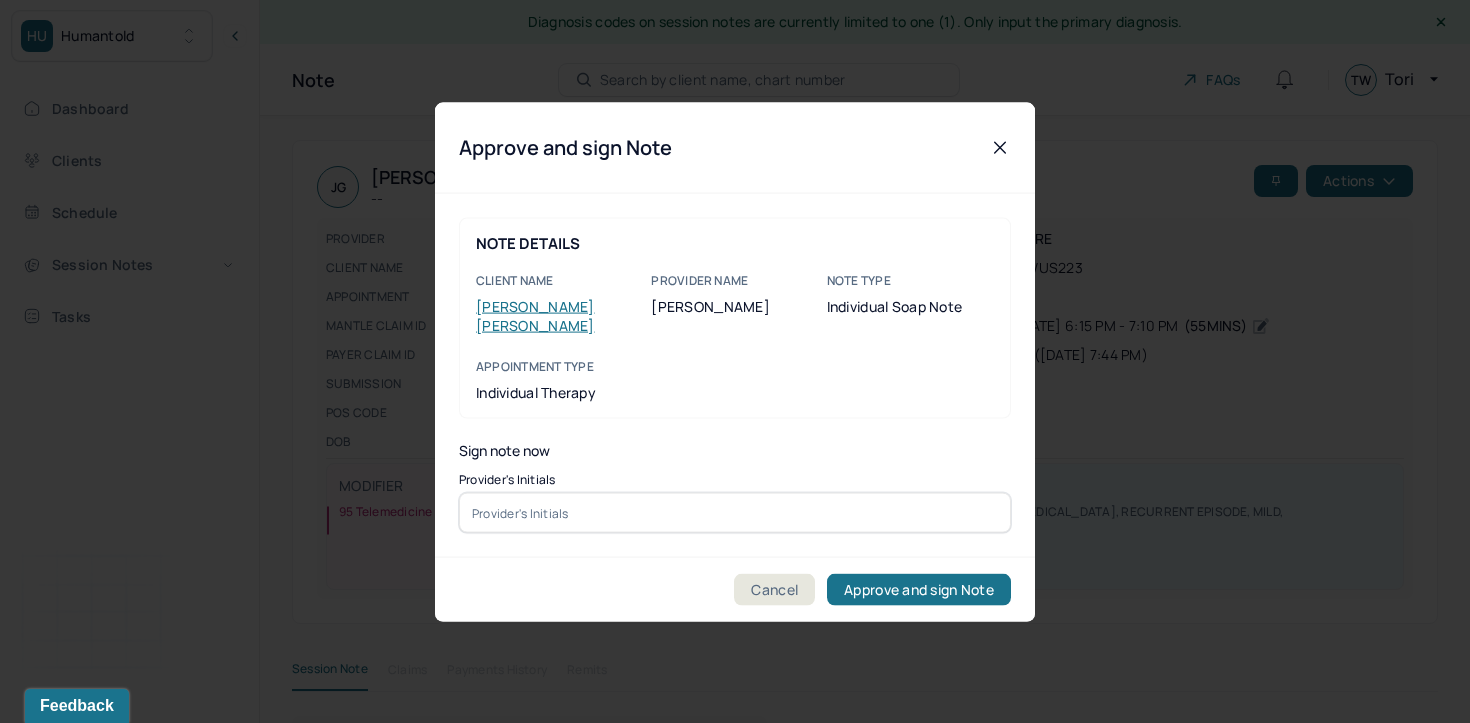 click at bounding box center [735, 513] 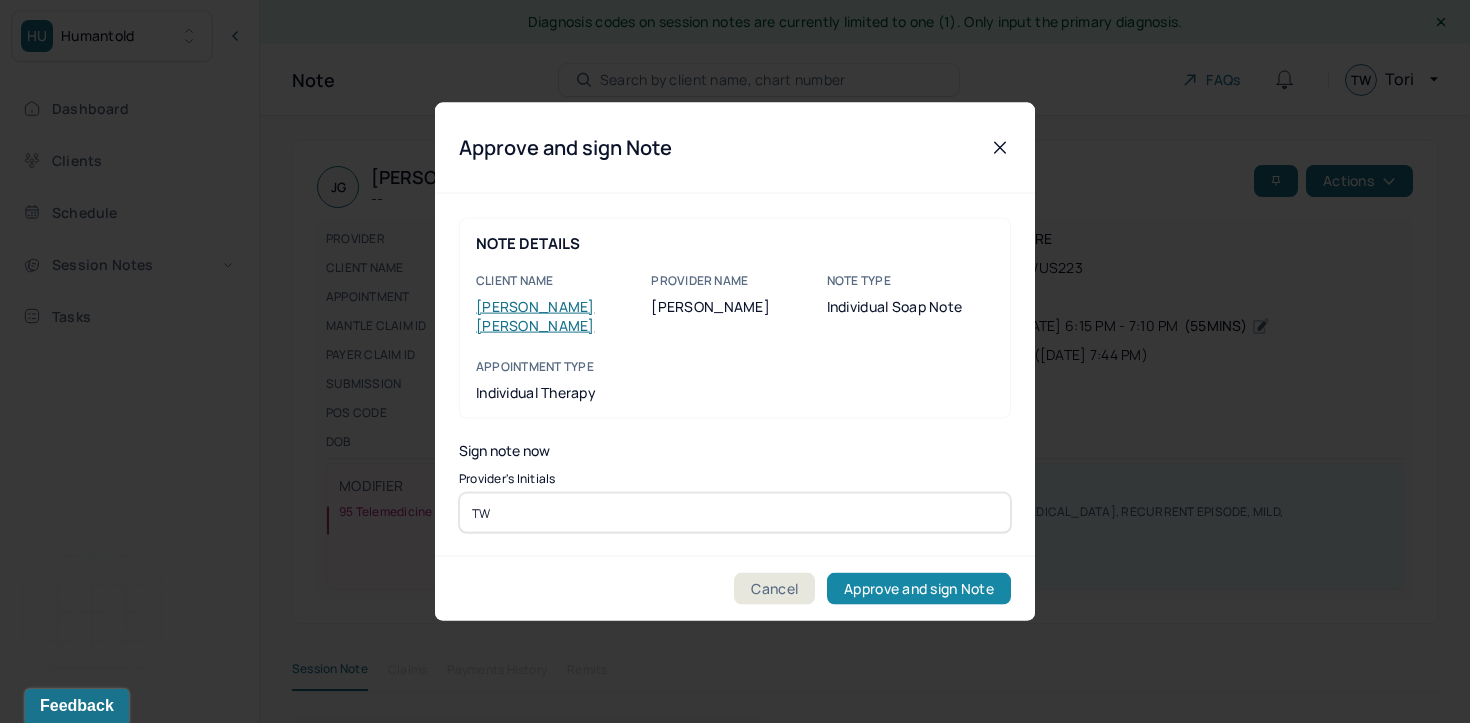 type on "TW" 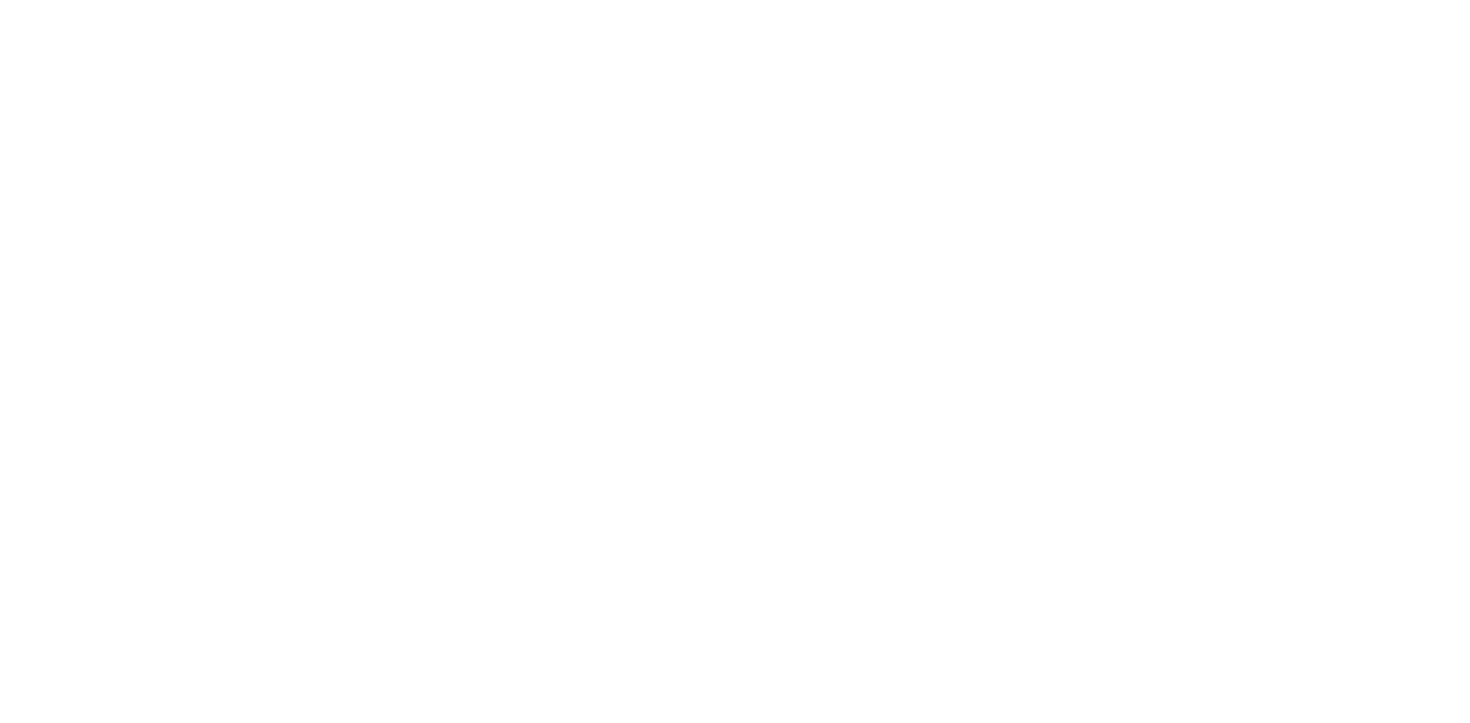 scroll, scrollTop: 0, scrollLeft: 0, axis: both 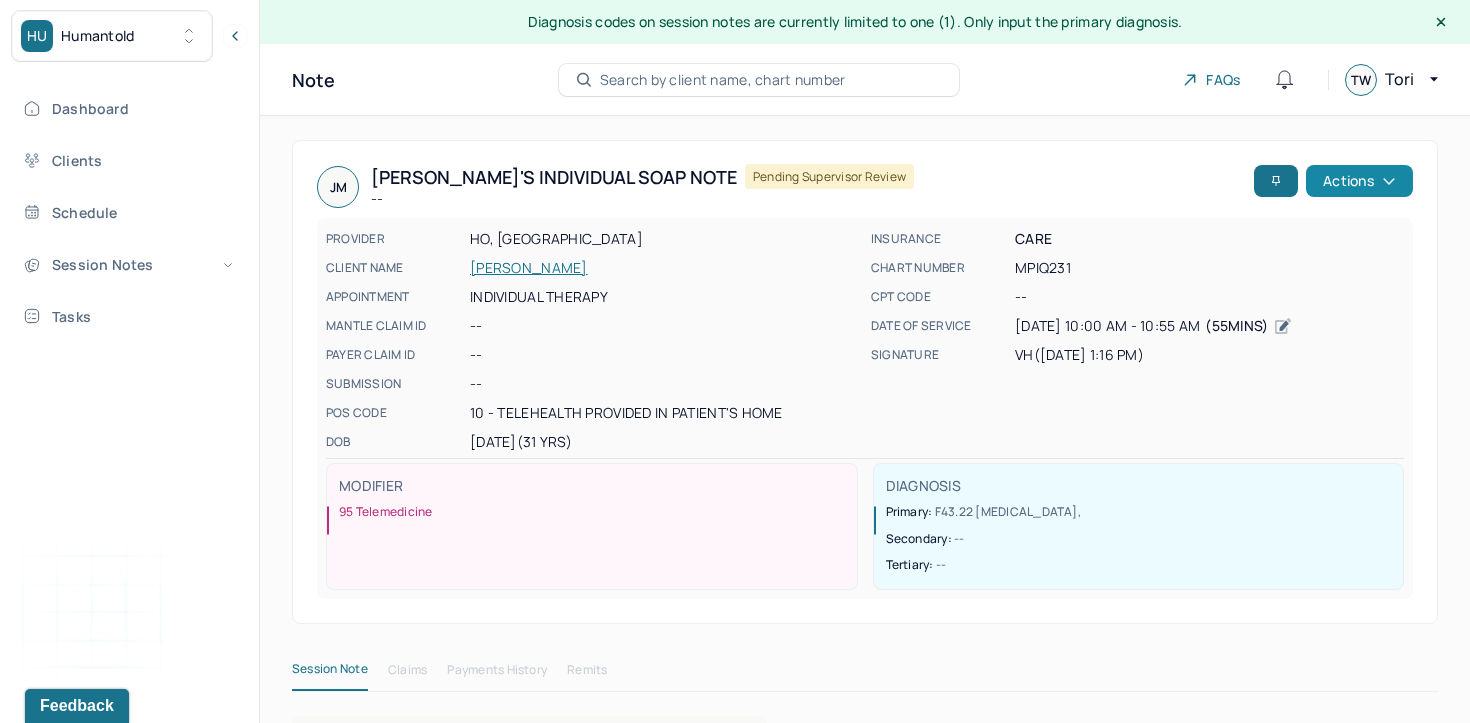 click on "Actions" at bounding box center (1359, 181) 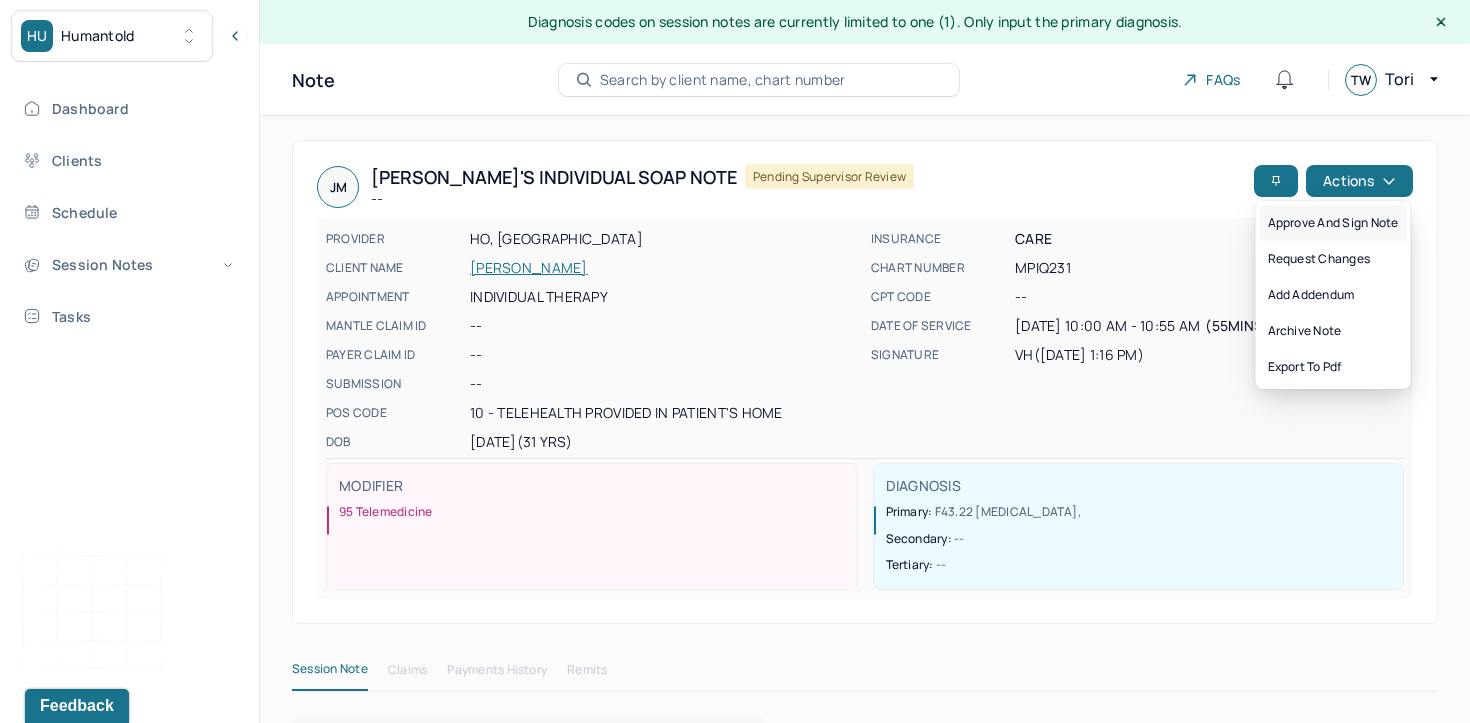 click on "Approve and sign note" at bounding box center (1333, 223) 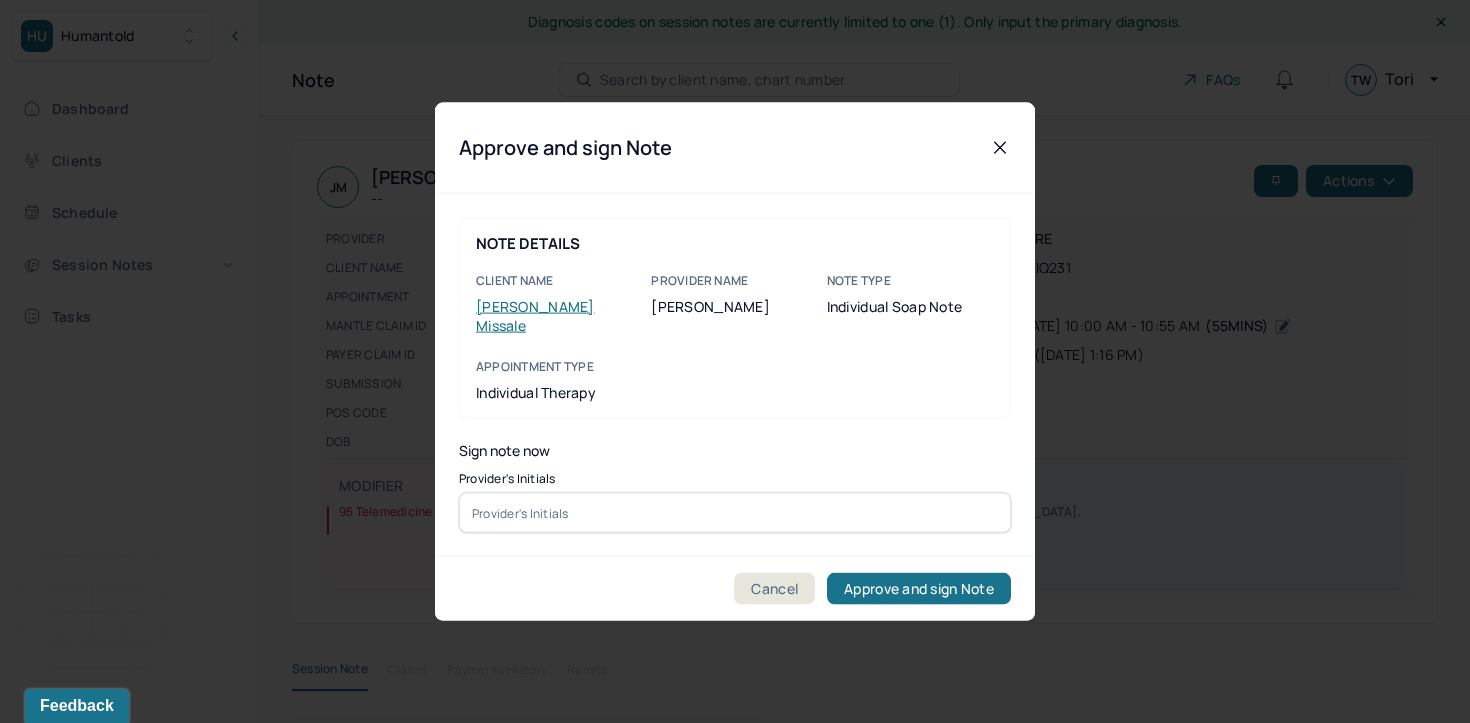 click at bounding box center (735, 513) 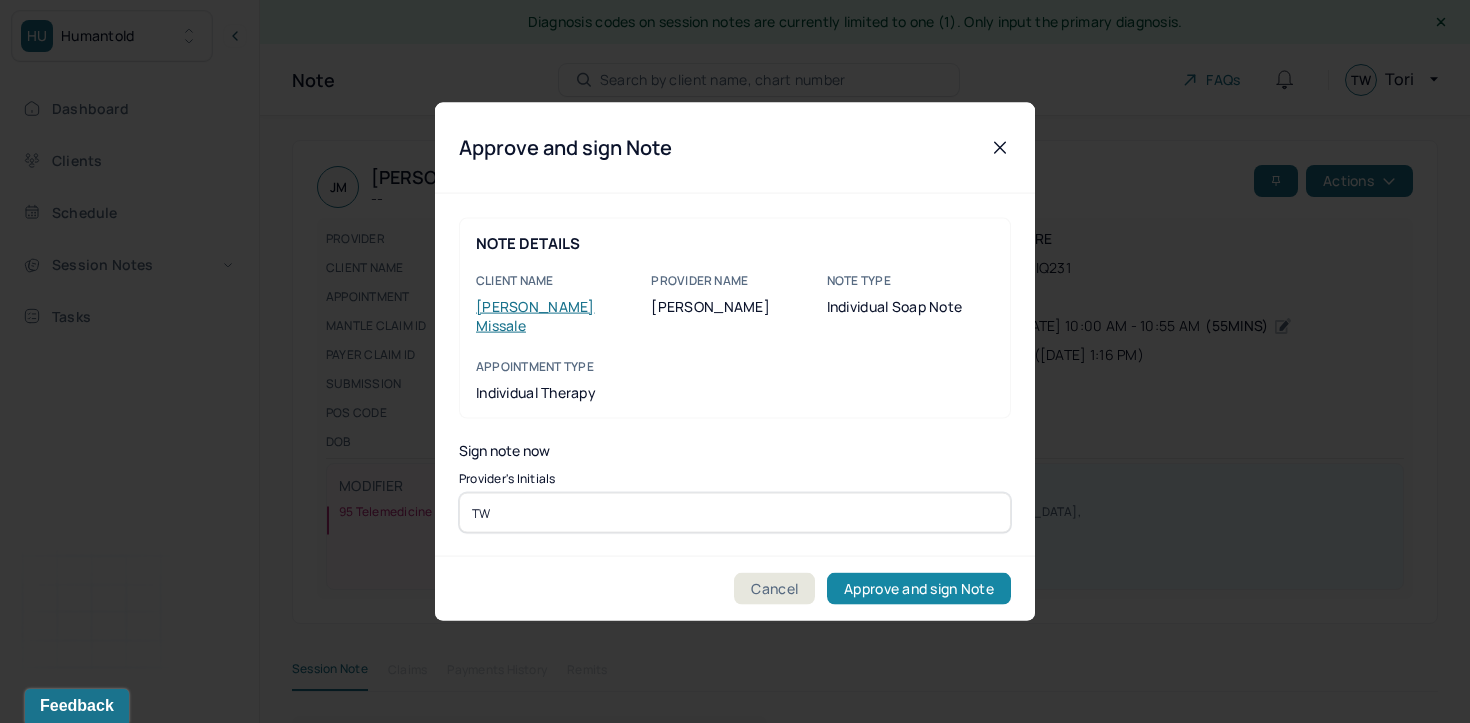 type on "TW" 